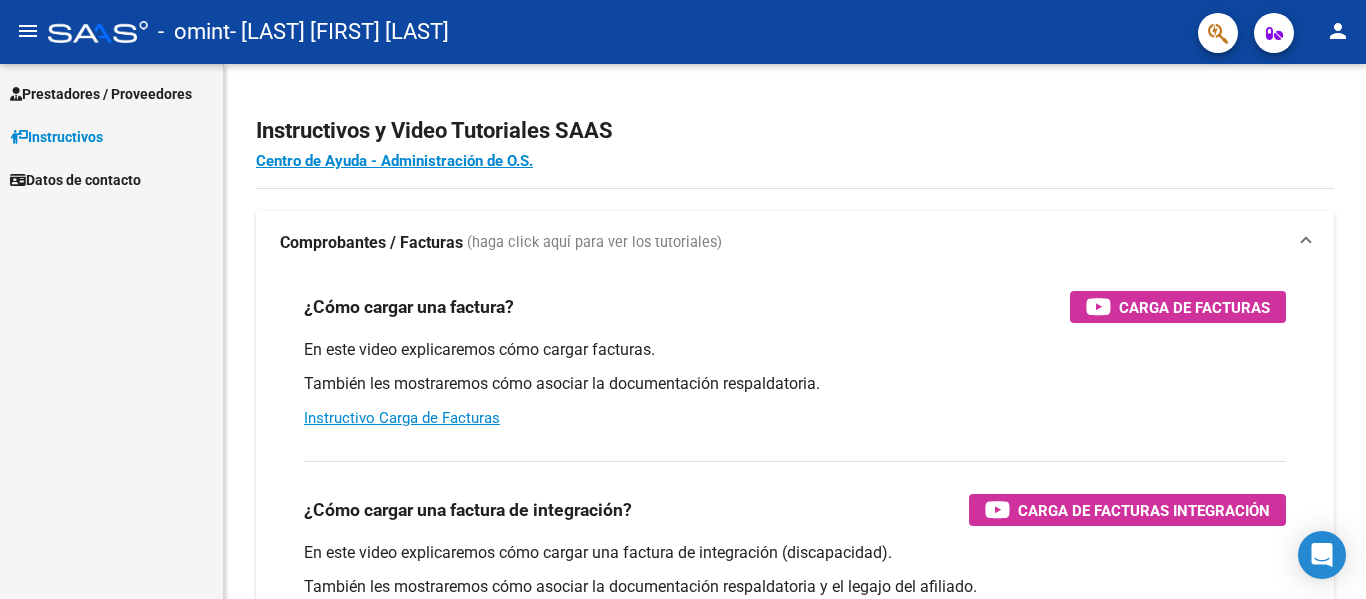 scroll, scrollTop: 0, scrollLeft: 0, axis: both 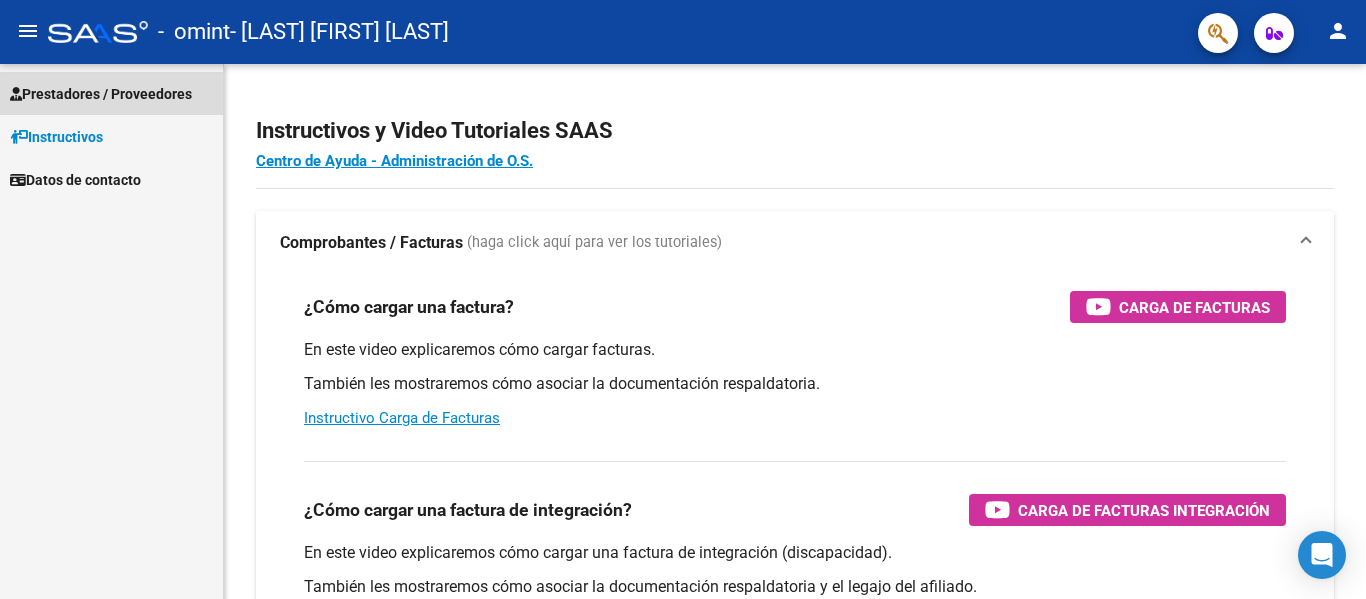 click on "Prestadores / Proveedores" at bounding box center [101, 94] 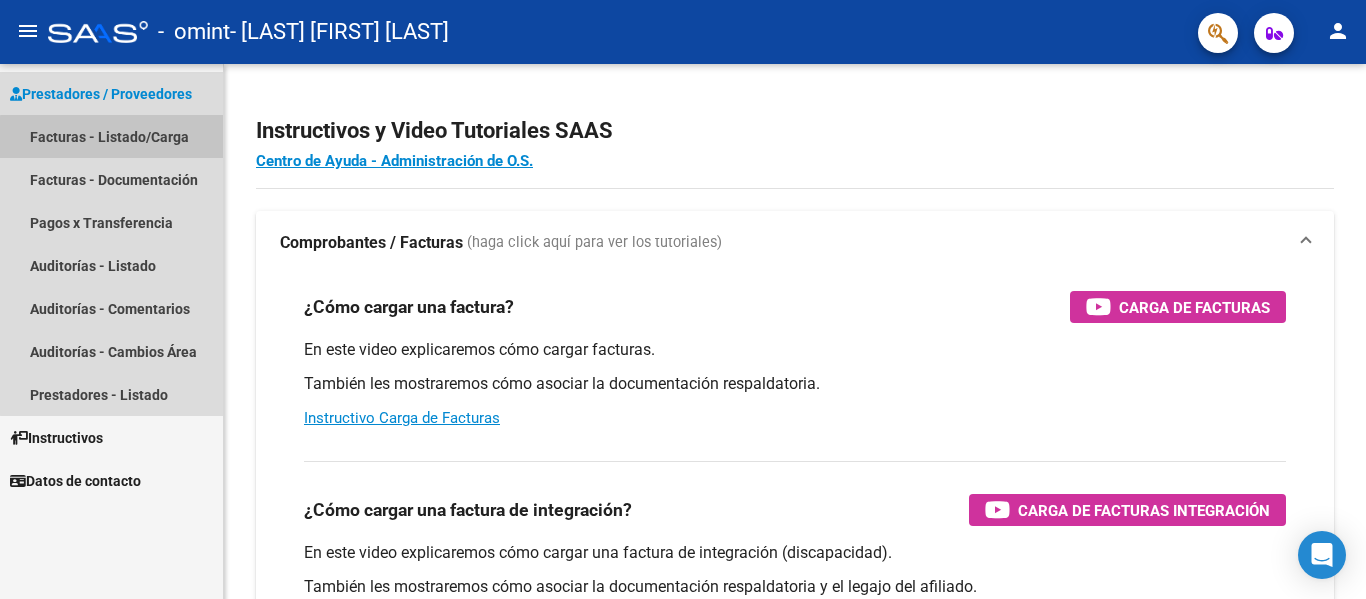 click on "Facturas - Listado/Carga" at bounding box center (111, 136) 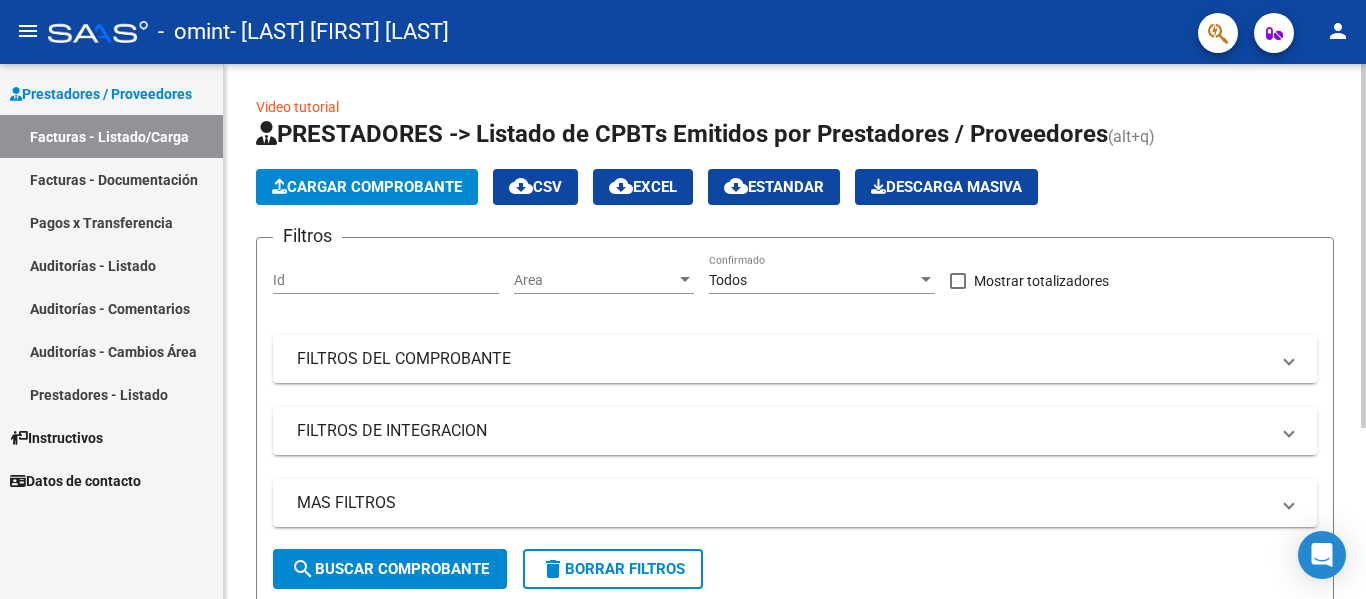 click on "Cargar Comprobante" 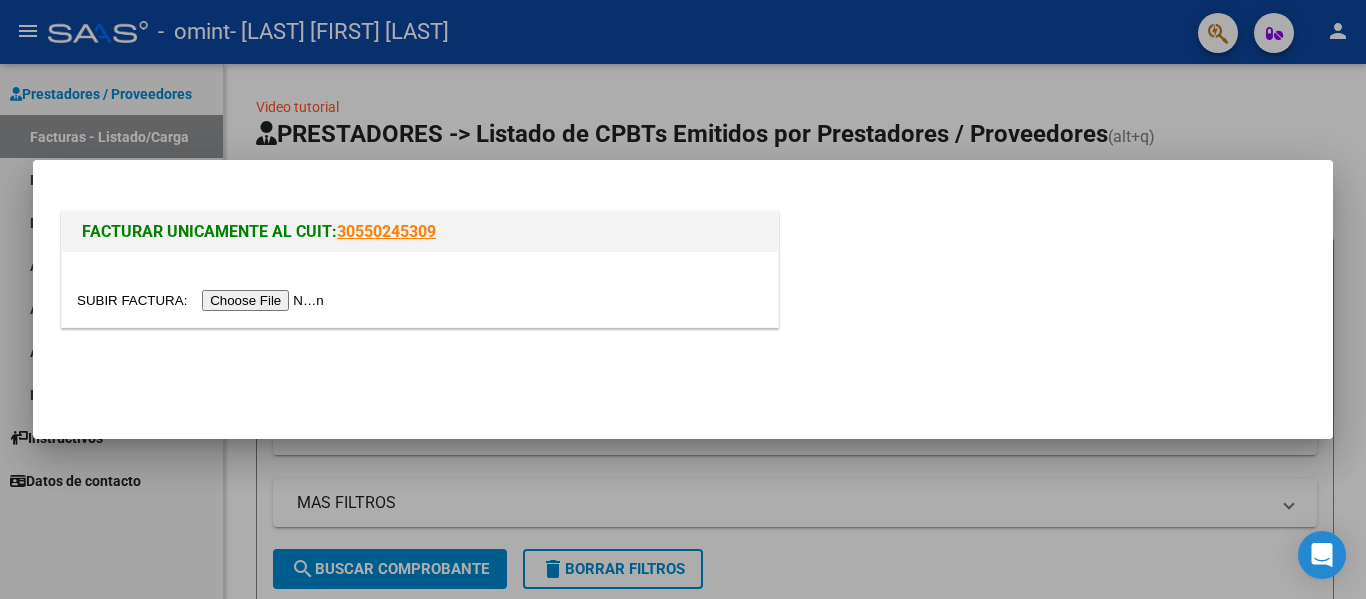 click at bounding box center (203, 300) 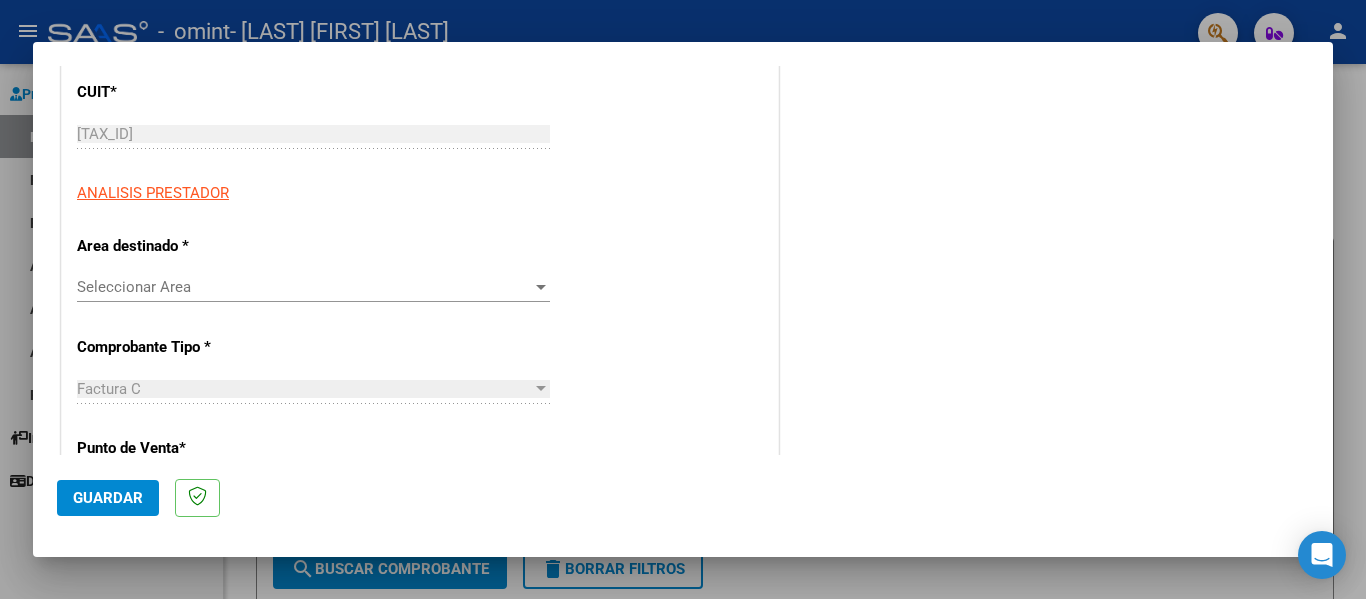 scroll, scrollTop: 300, scrollLeft: 0, axis: vertical 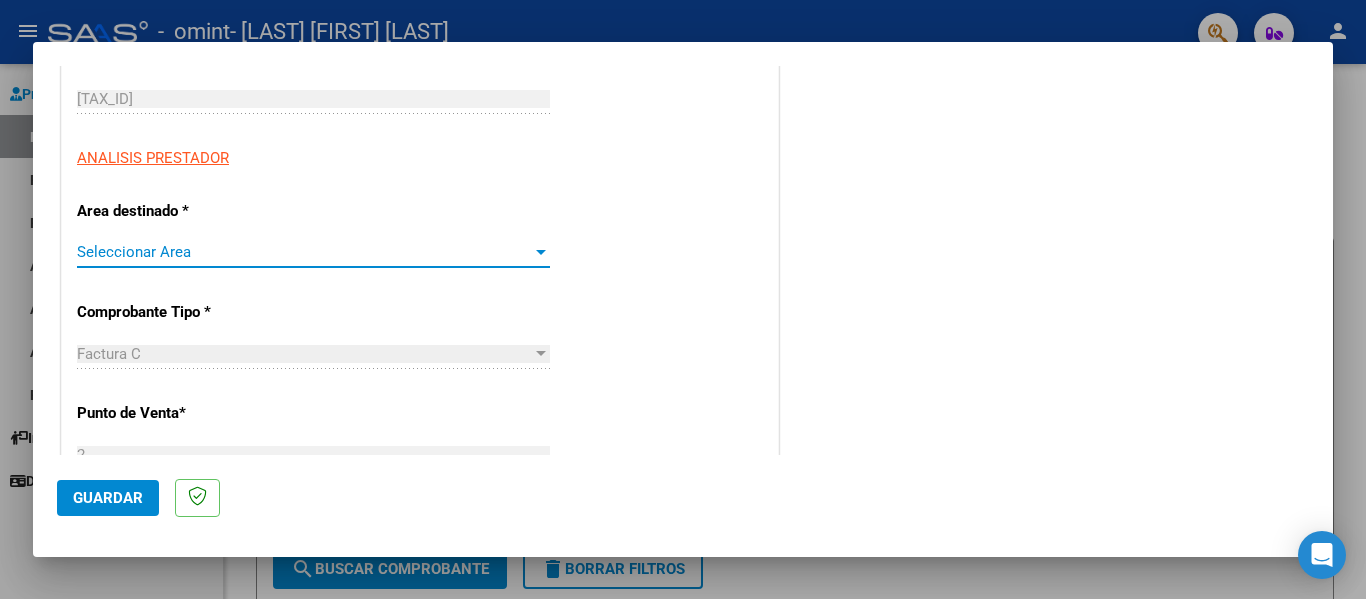 click on "Seleccionar Area" at bounding box center (304, 252) 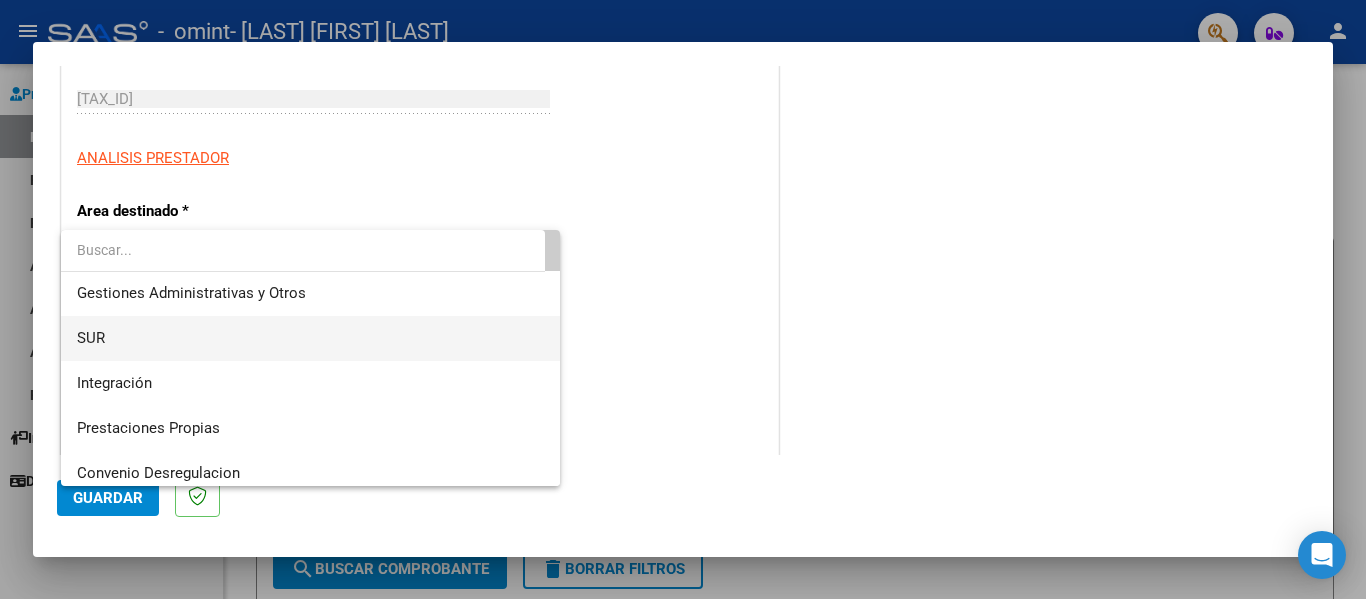 scroll, scrollTop: 0, scrollLeft: 0, axis: both 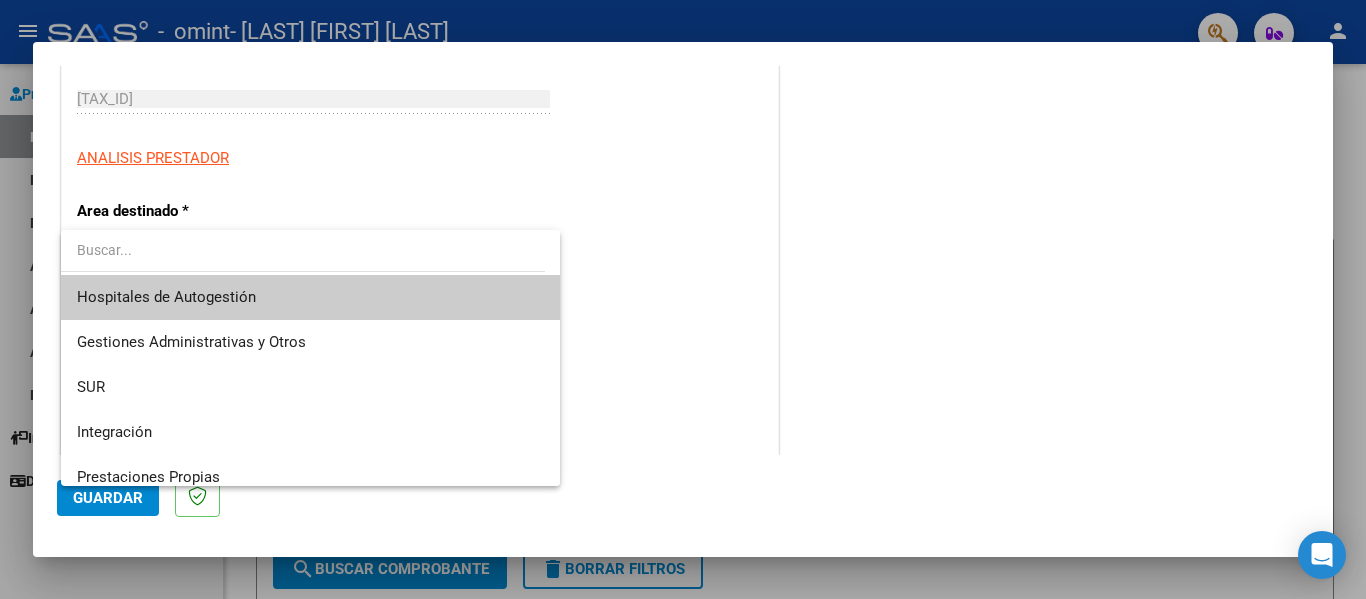 drag, startPoint x: 1325, startPoint y: 221, endPoint x: 983, endPoint y: 429, distance: 400.2849 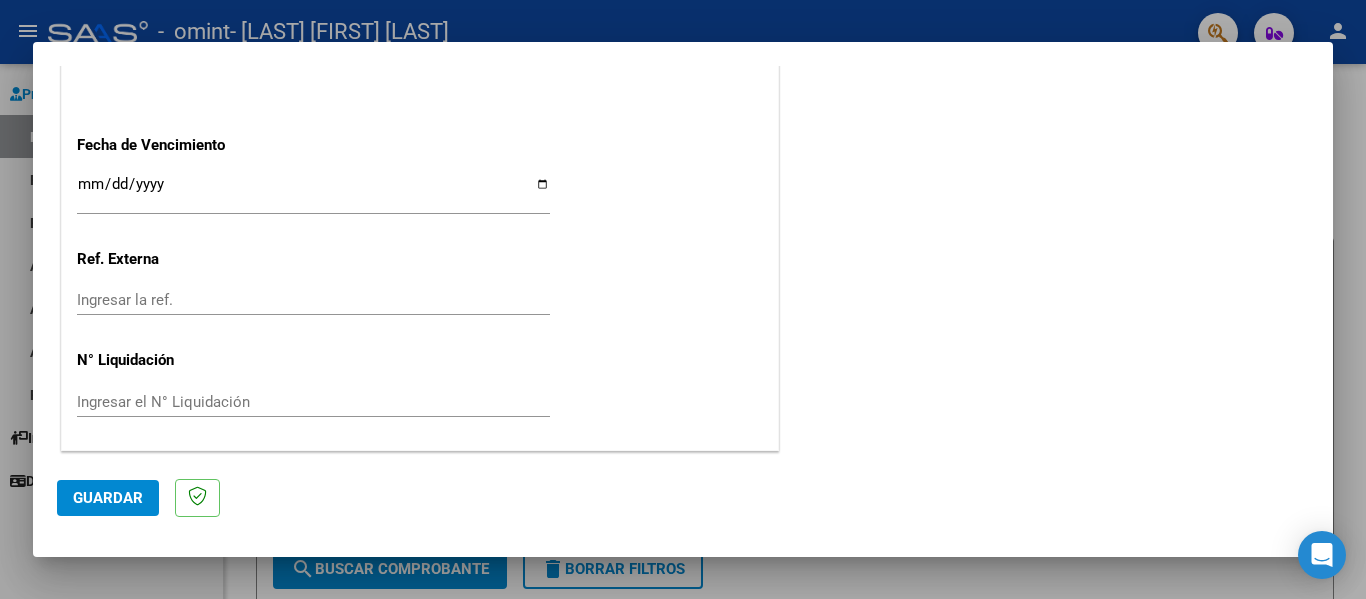 scroll, scrollTop: 467, scrollLeft: 0, axis: vertical 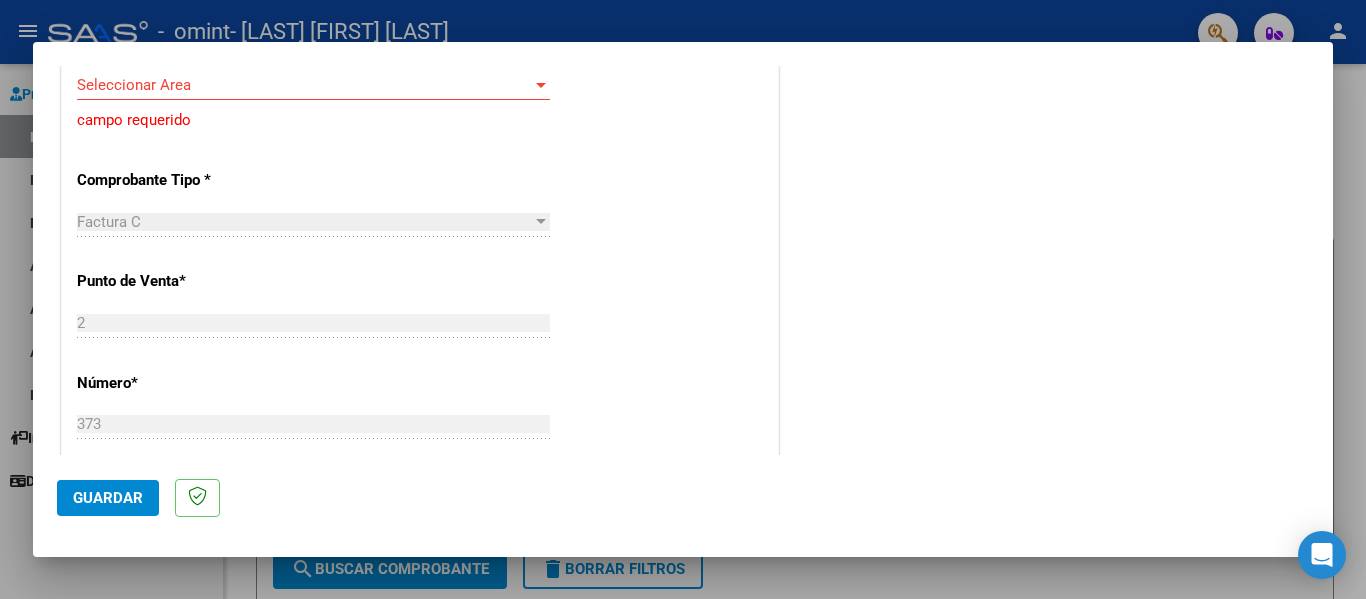 click at bounding box center [683, 299] 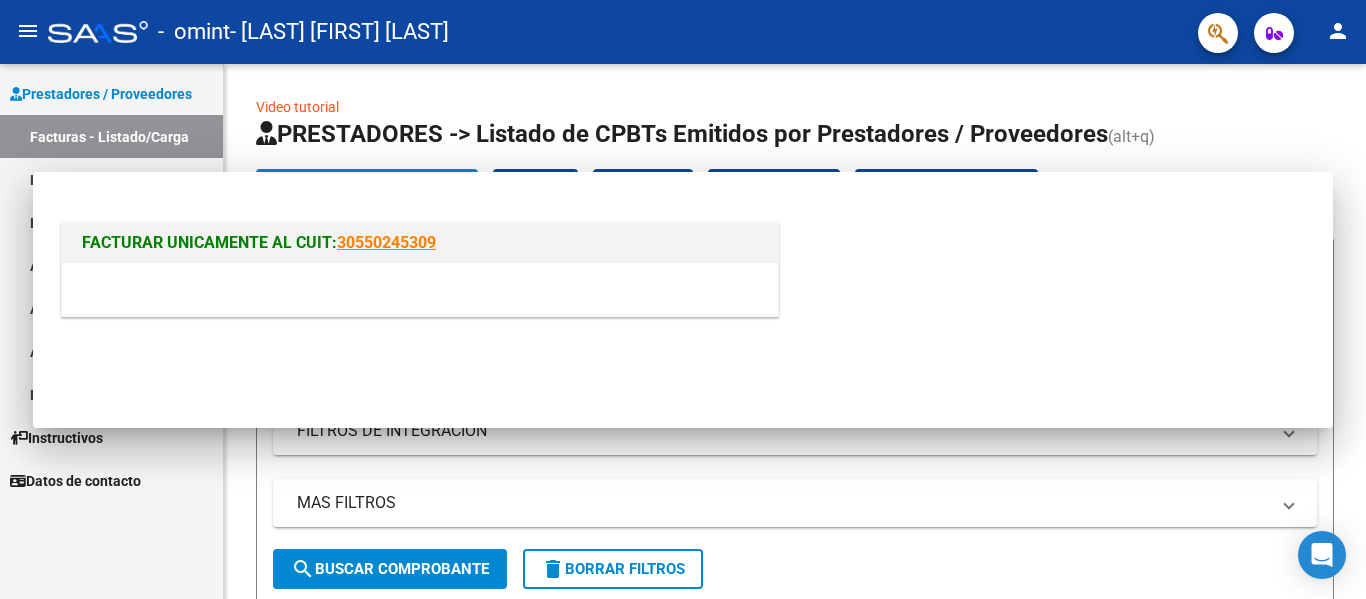 scroll, scrollTop: 0, scrollLeft: 0, axis: both 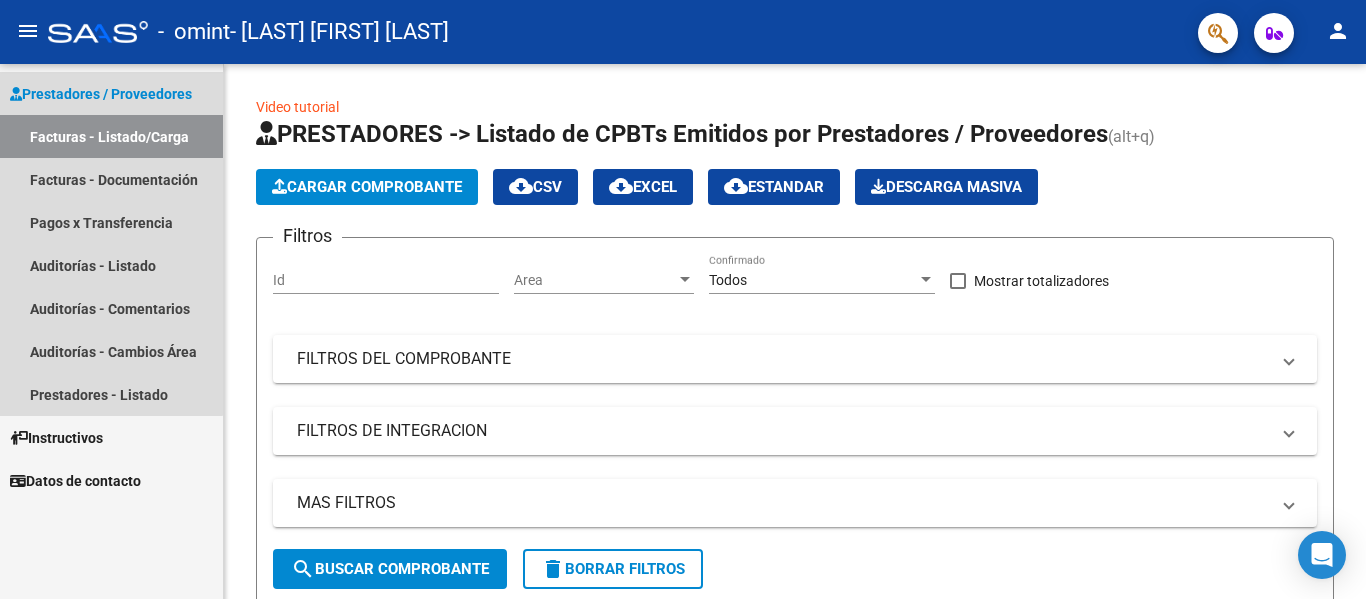click on "Prestadores / Proveedores" at bounding box center [101, 94] 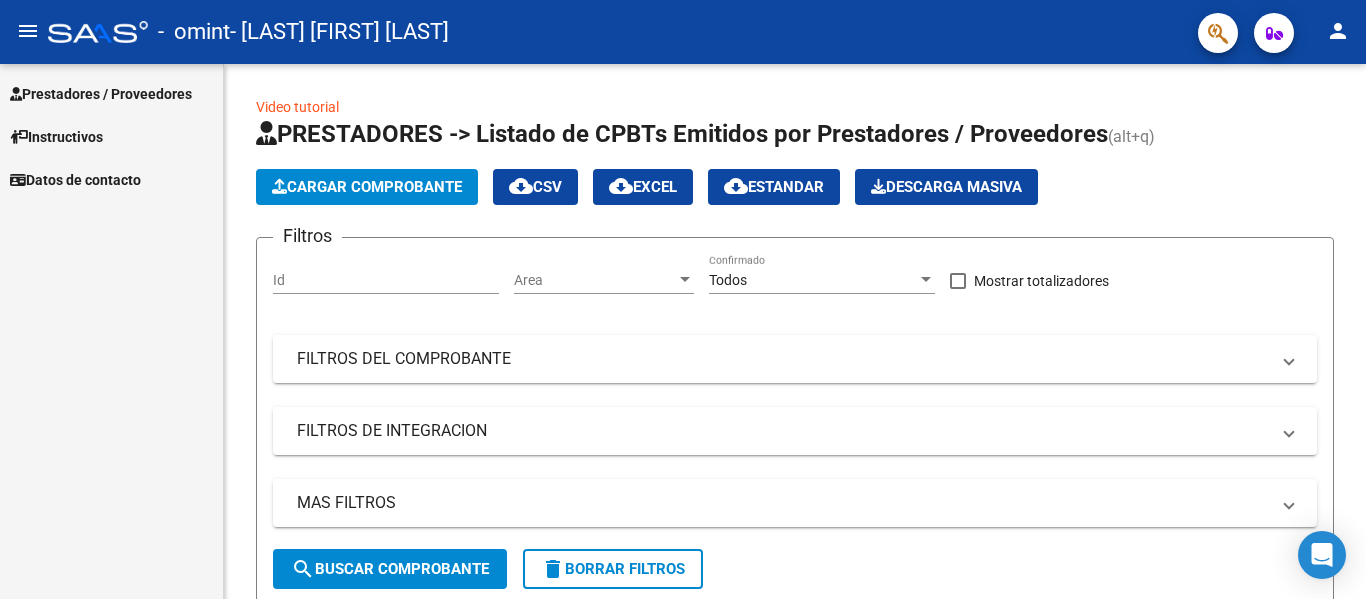 click on "Instructivos" at bounding box center (111, 136) 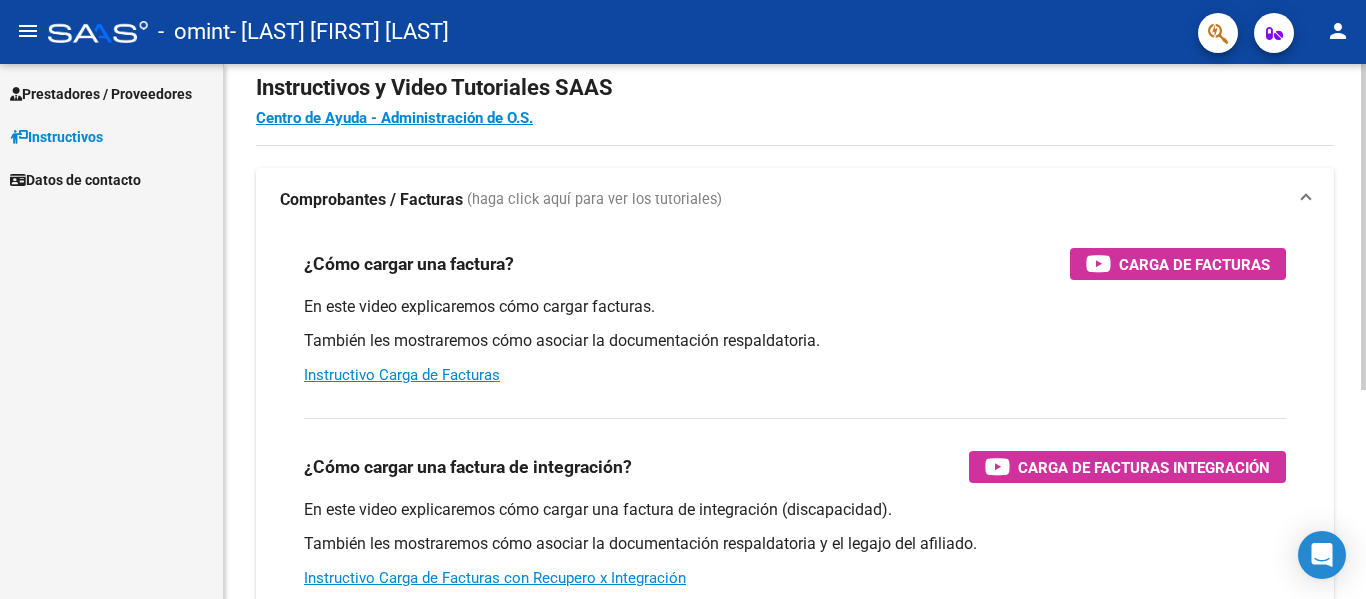 scroll, scrollTop: 42, scrollLeft: 0, axis: vertical 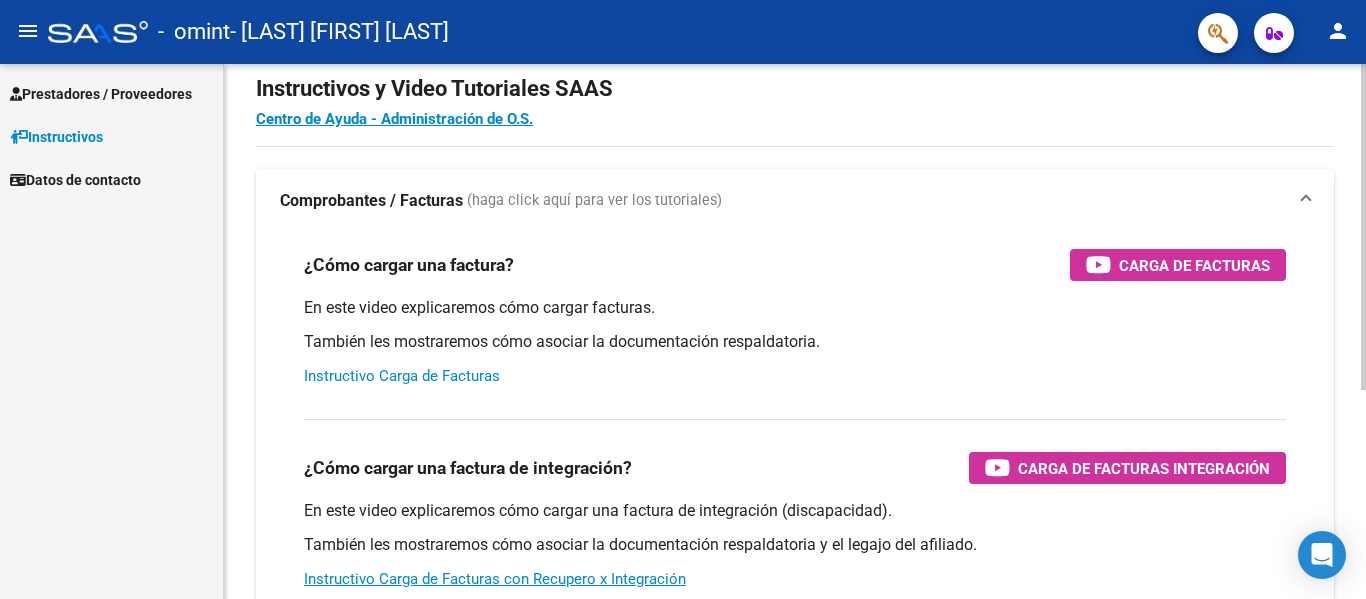 click on "Instructivo Carga de Facturas" at bounding box center (402, 376) 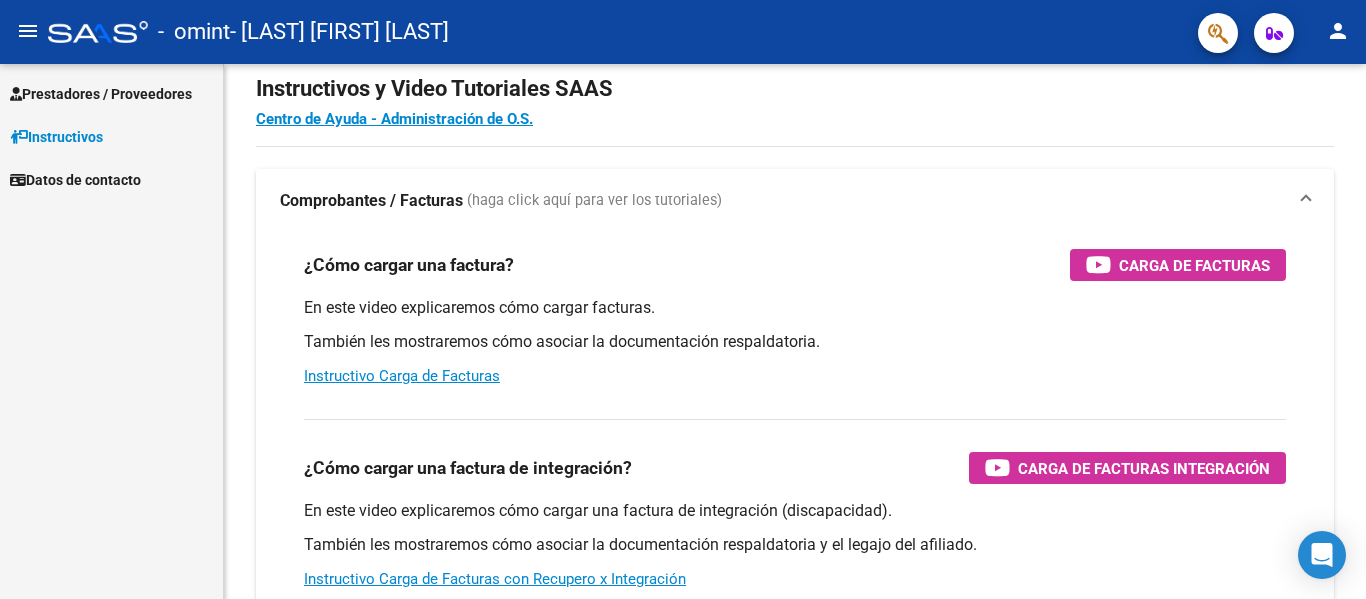 click on "Prestadores / Proveedores" at bounding box center (101, 94) 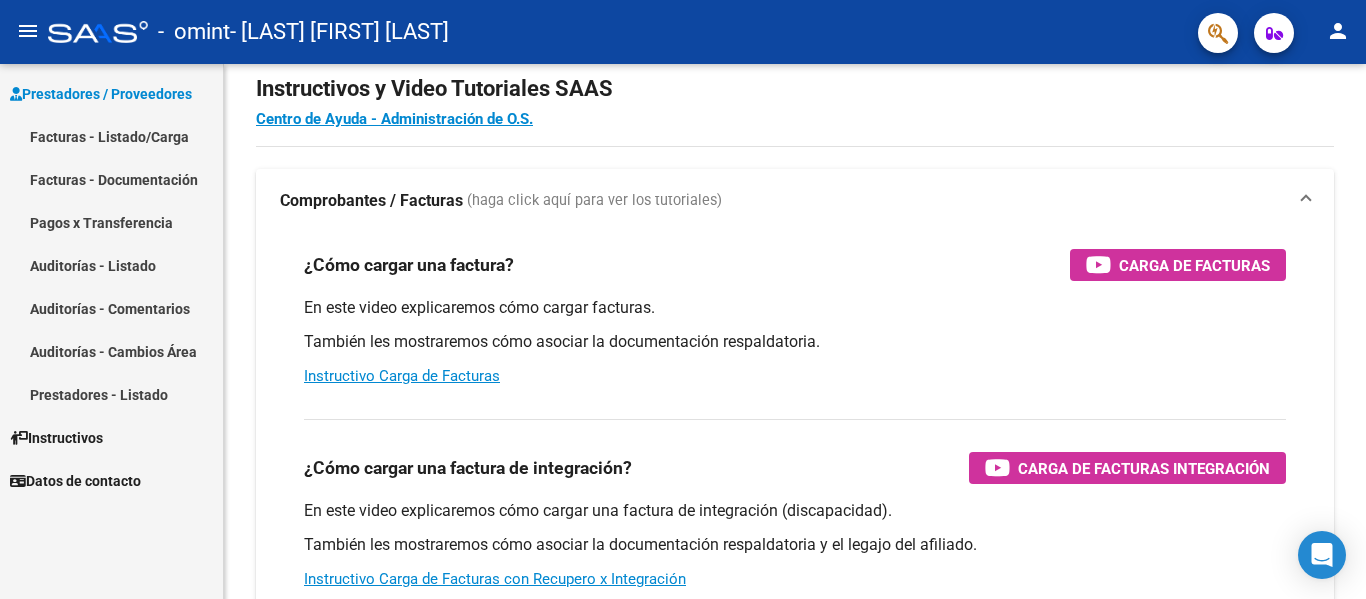 click on "Facturas - Listado/Carga" at bounding box center [111, 136] 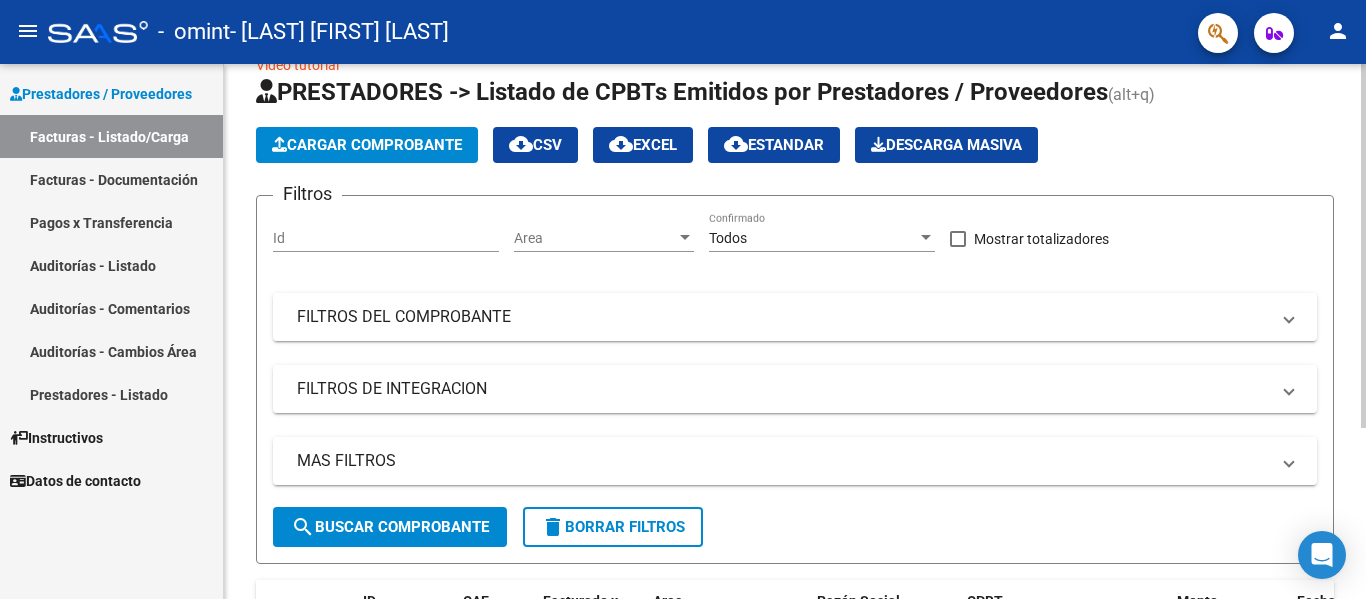 click on "Cargar Comprobante" 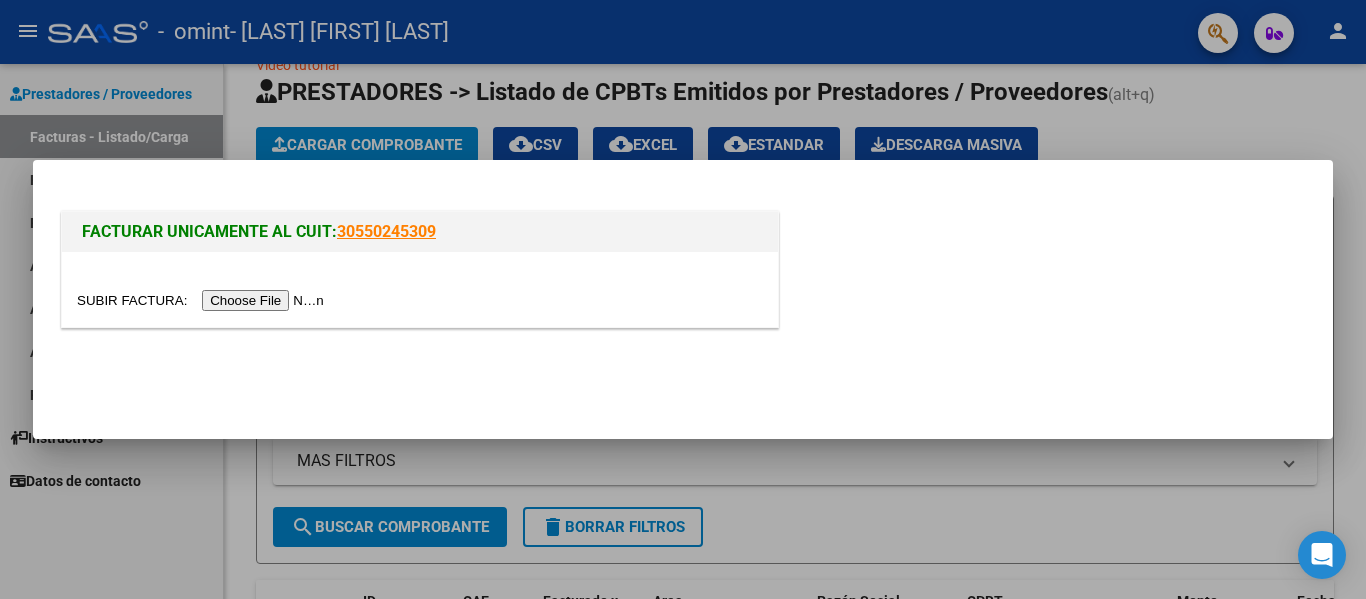 click at bounding box center [203, 300] 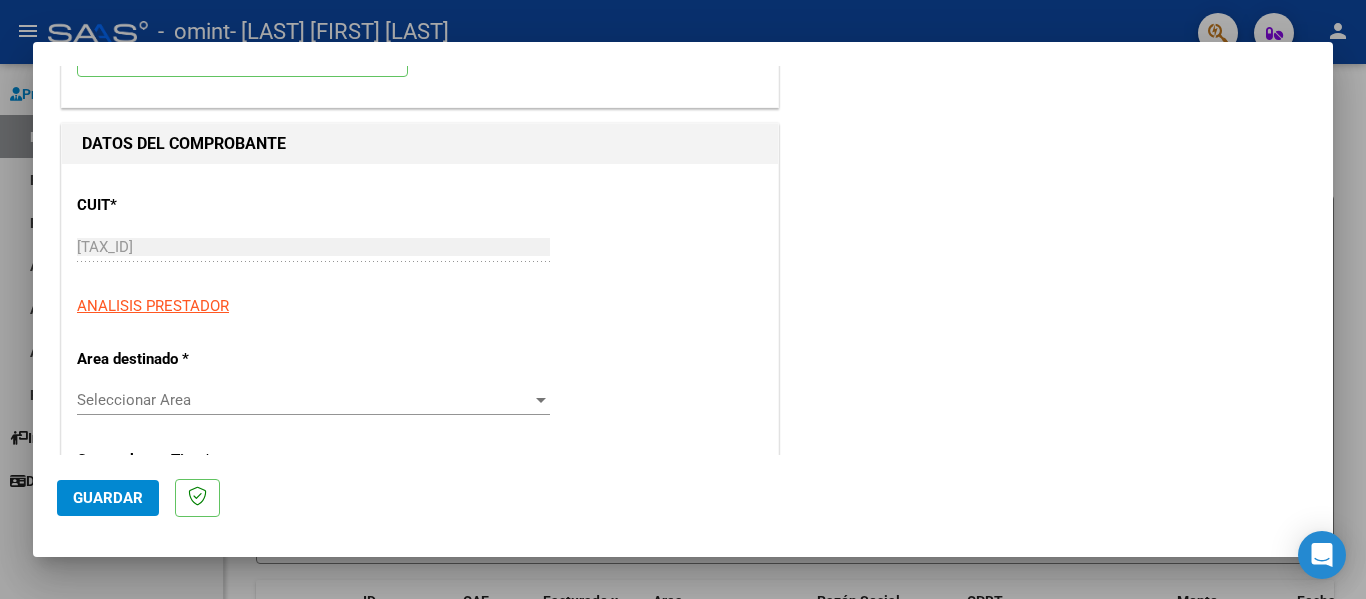 scroll, scrollTop: 200, scrollLeft: 0, axis: vertical 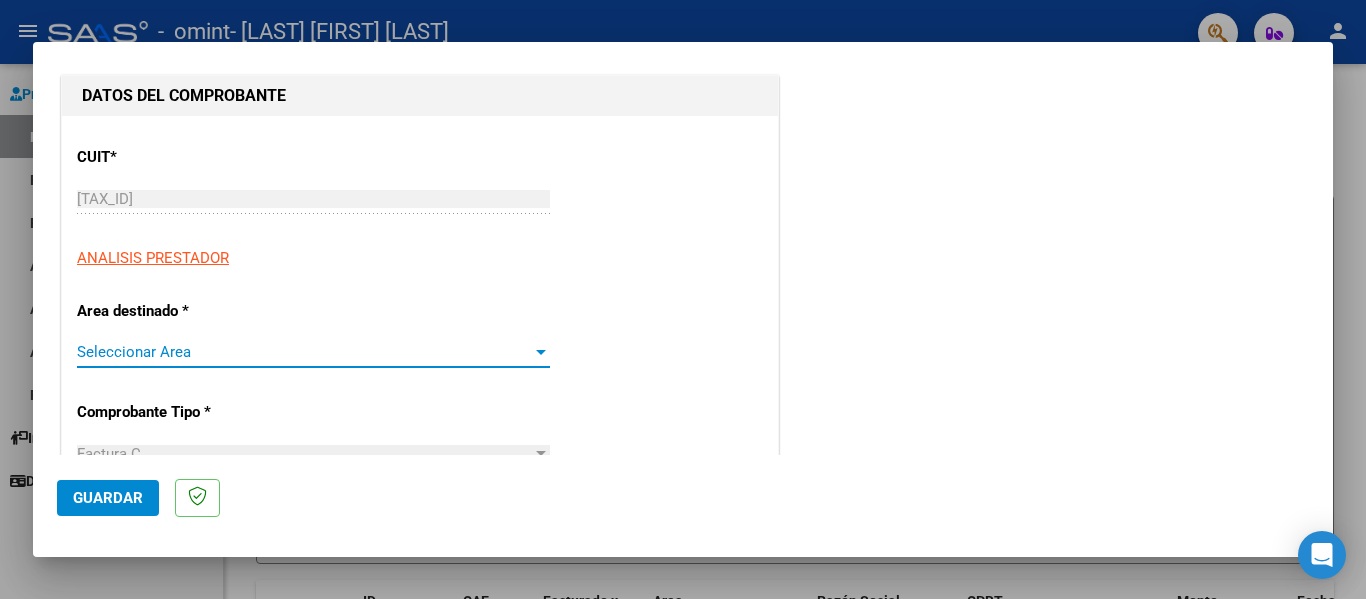 click on "Seleccionar Area" at bounding box center [304, 352] 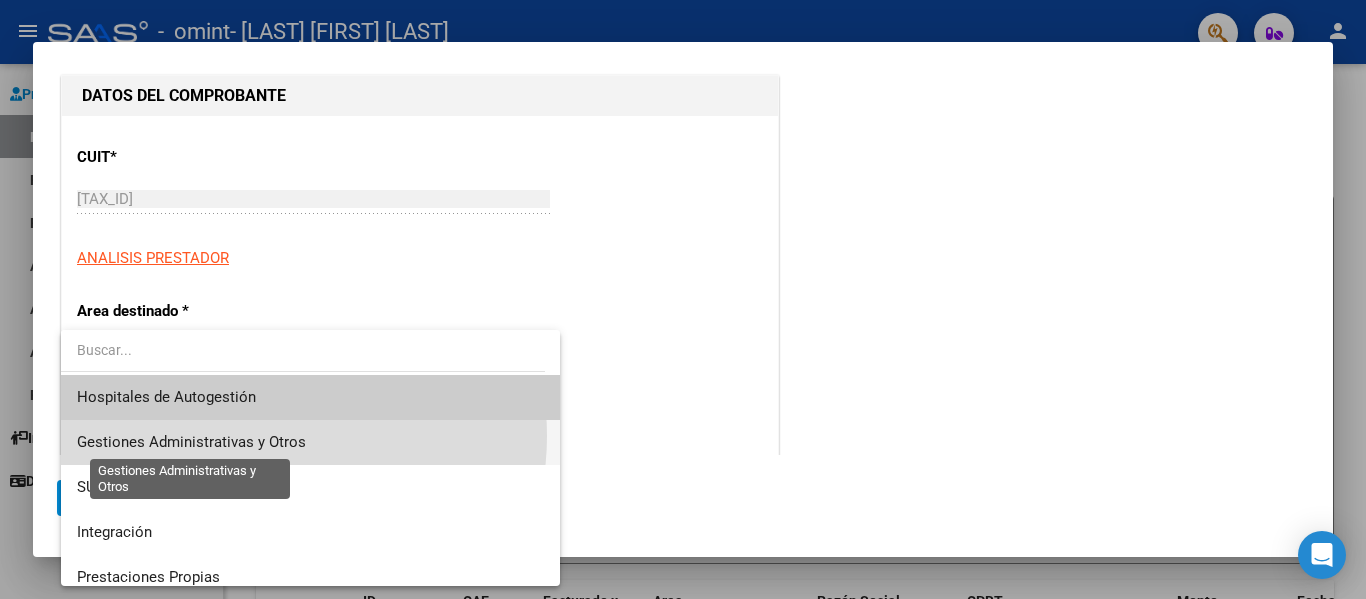 click on "Gestiones Administrativas y Otros" at bounding box center (191, 442) 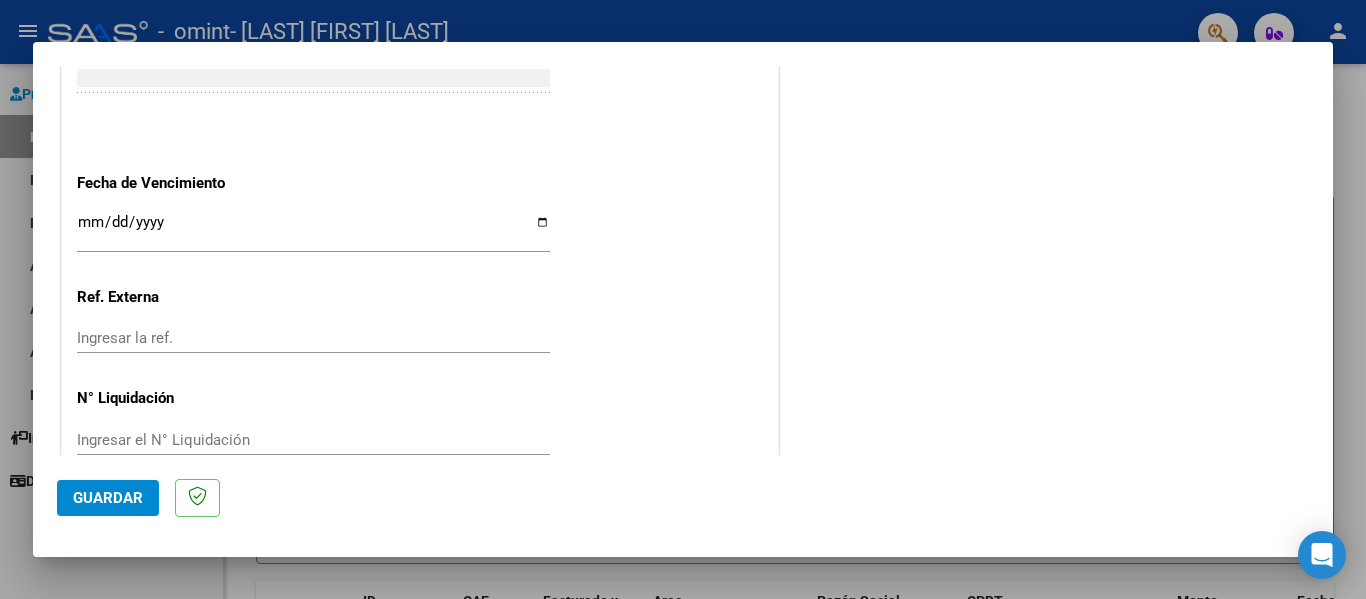 scroll, scrollTop: 1100, scrollLeft: 0, axis: vertical 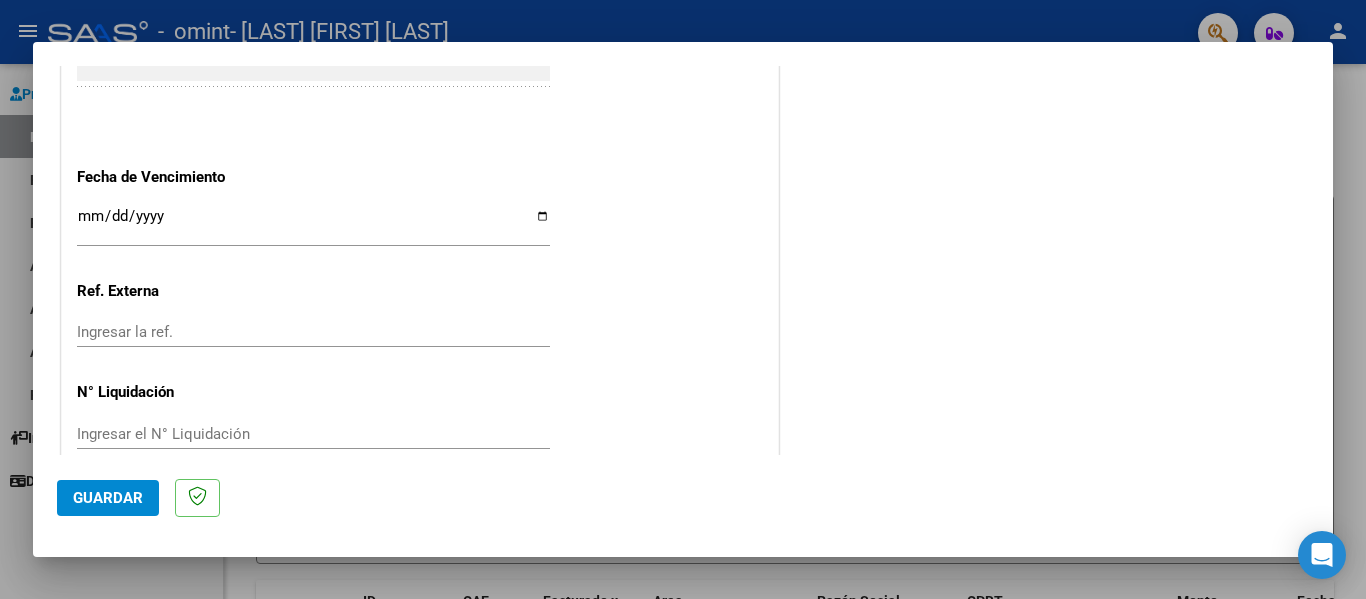 click on "Ingresar la fecha" at bounding box center [313, 224] 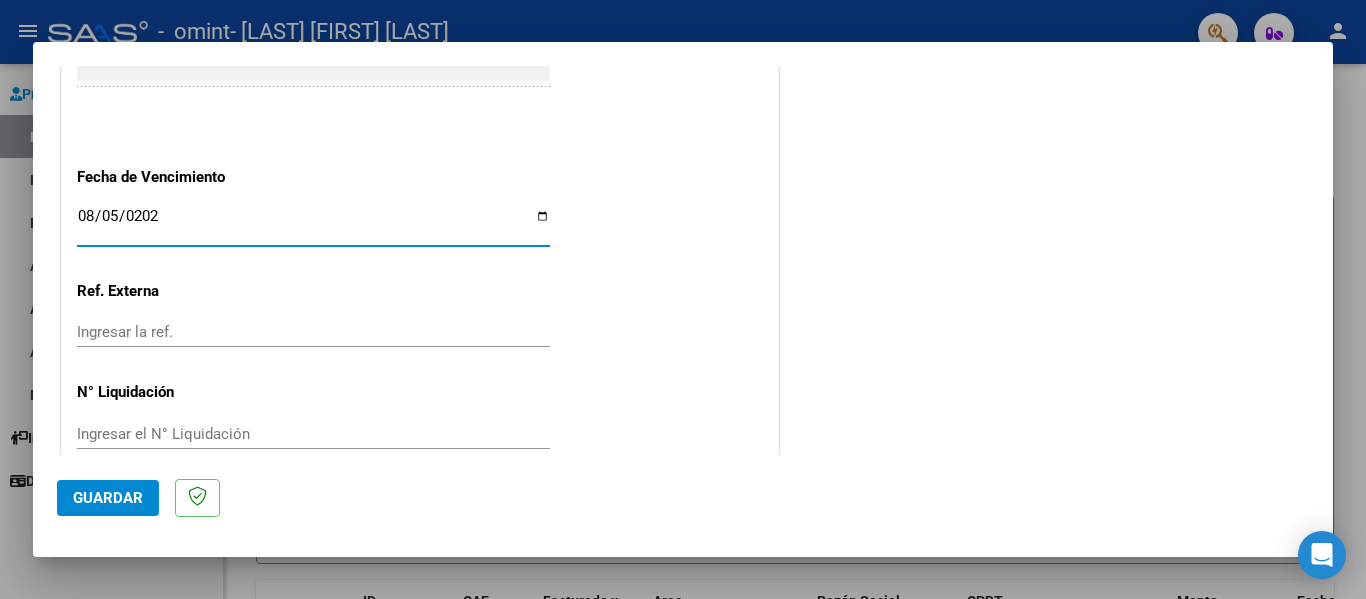 type on "2025-08-05" 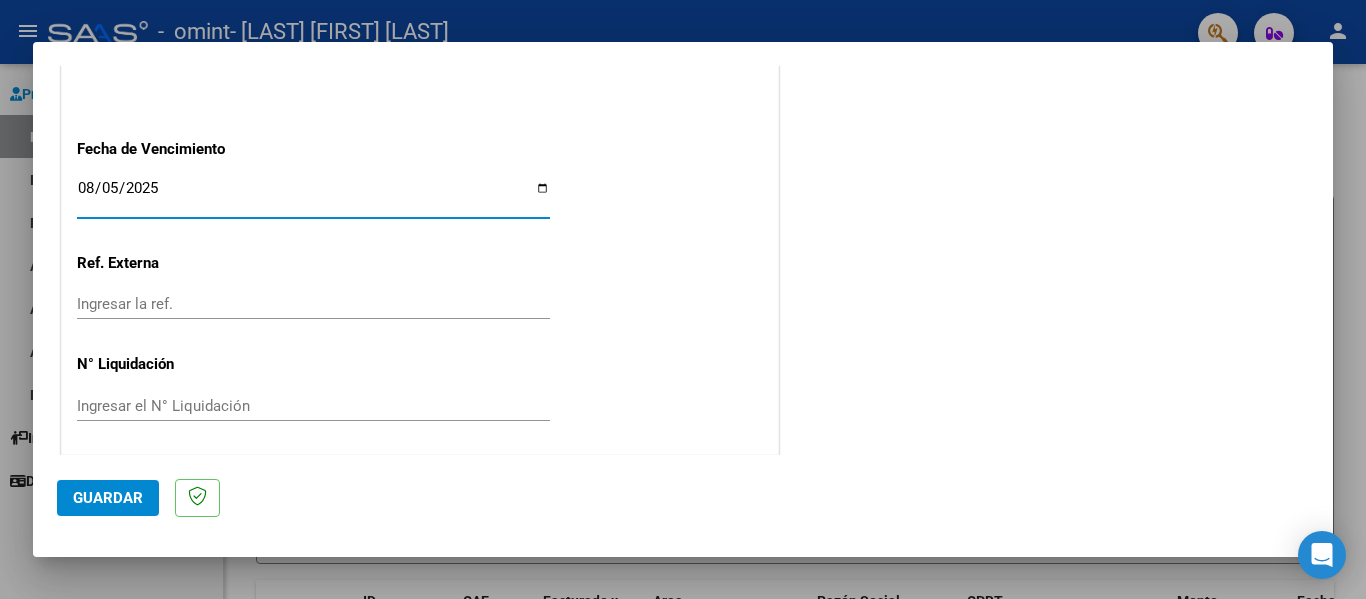 scroll, scrollTop: 1132, scrollLeft: 0, axis: vertical 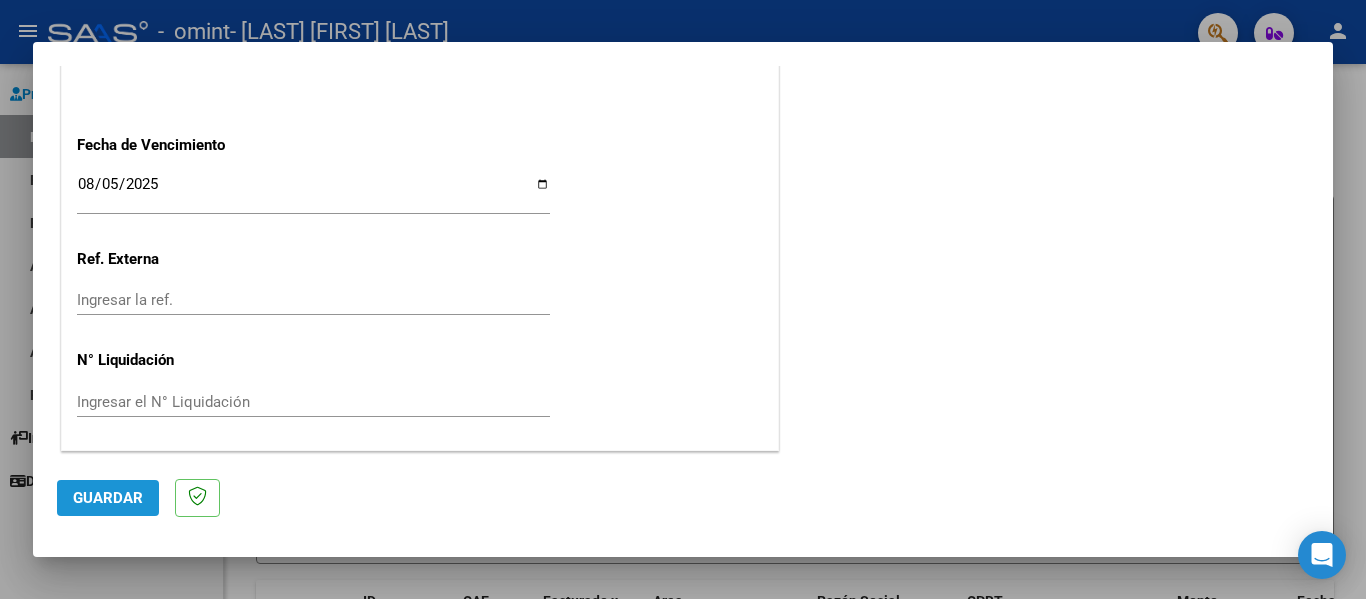 click on "Guardar" 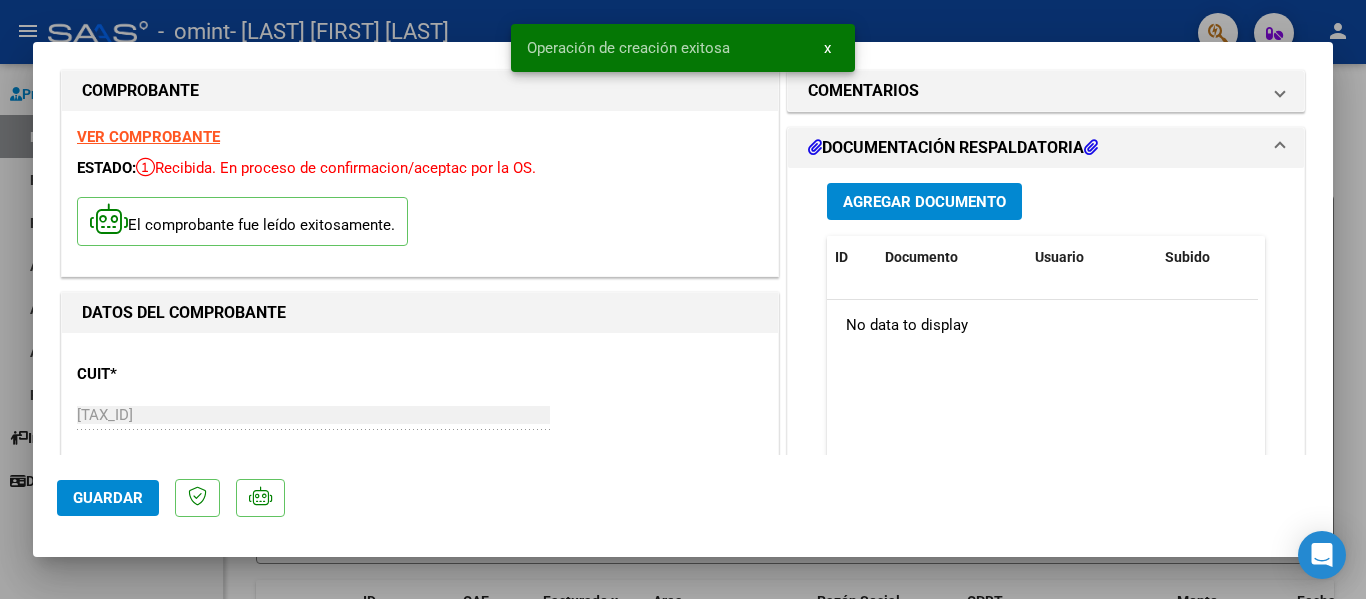 scroll, scrollTop: 0, scrollLeft: 0, axis: both 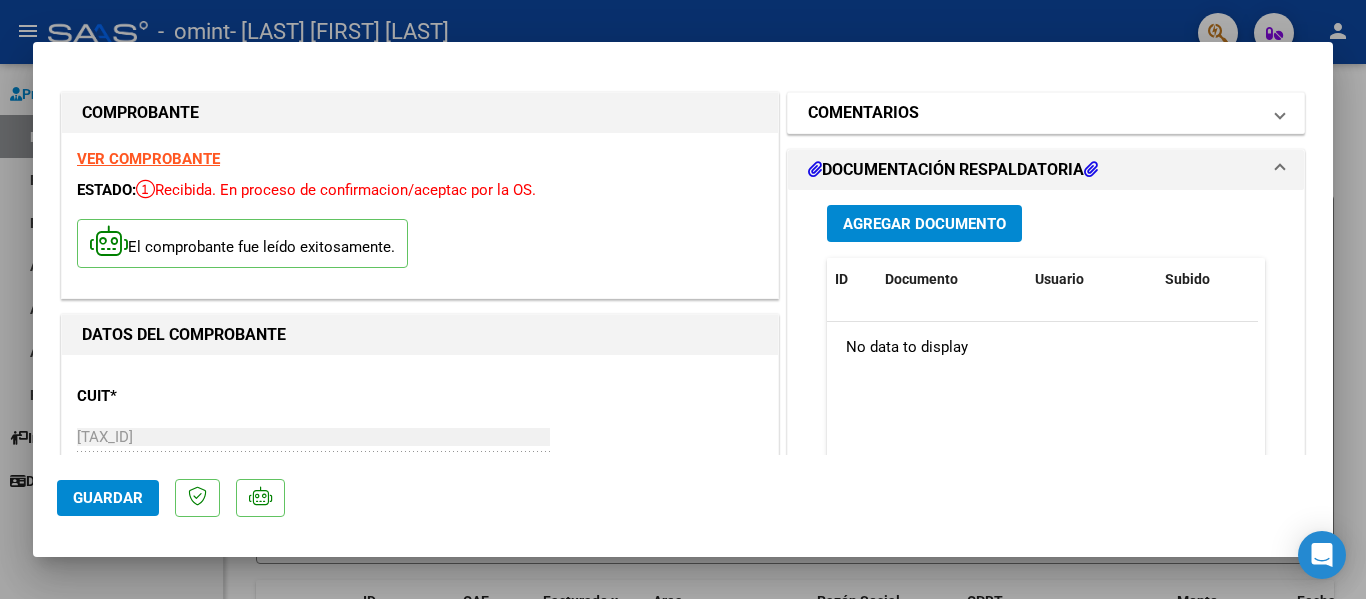 click on "COMENTARIOS" at bounding box center [1034, 113] 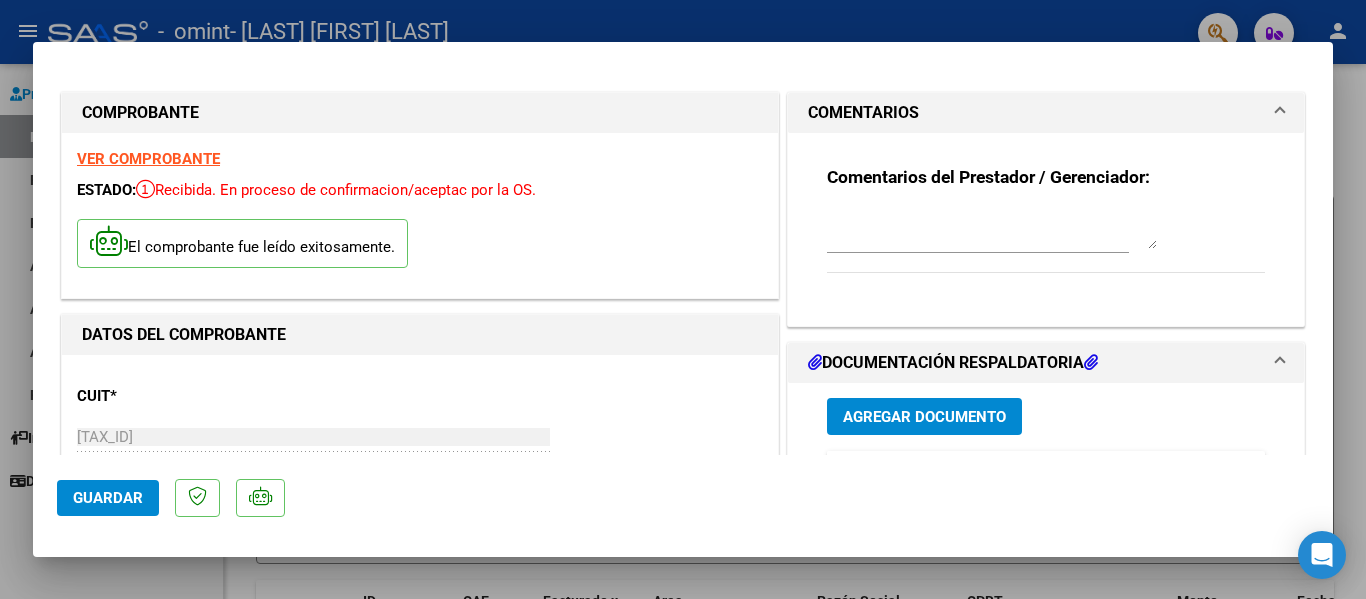 click on "Agregar Documento" at bounding box center (924, 417) 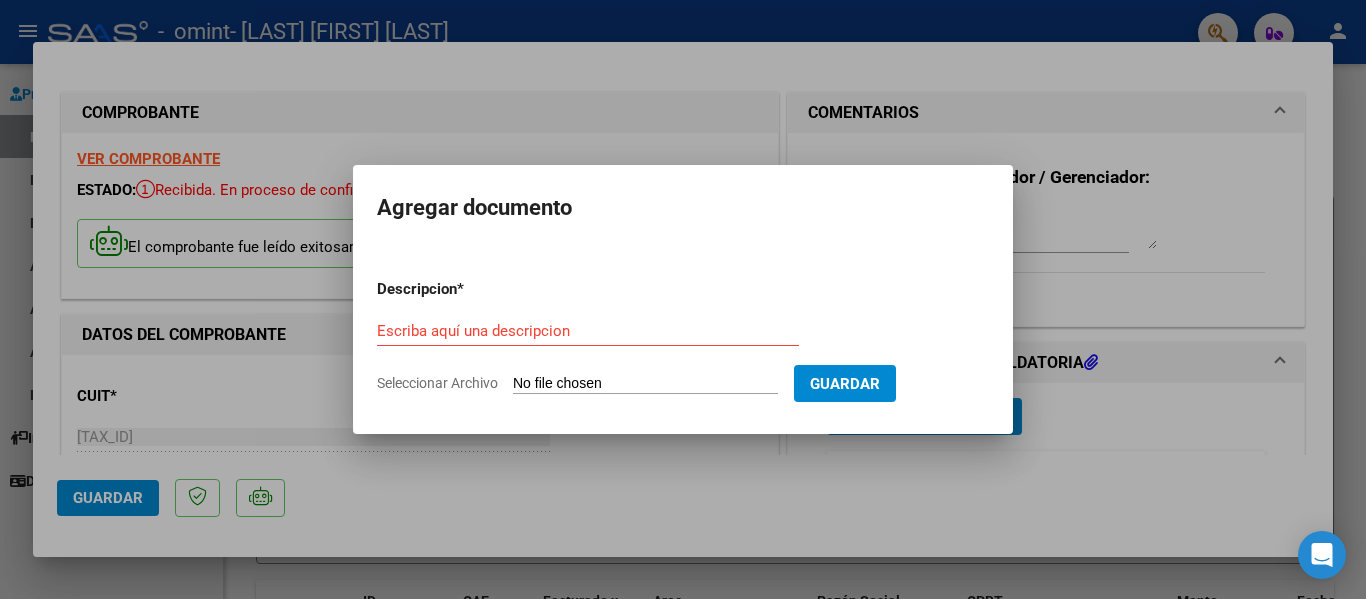 click on "Seleccionar Archivo" at bounding box center (645, 384) 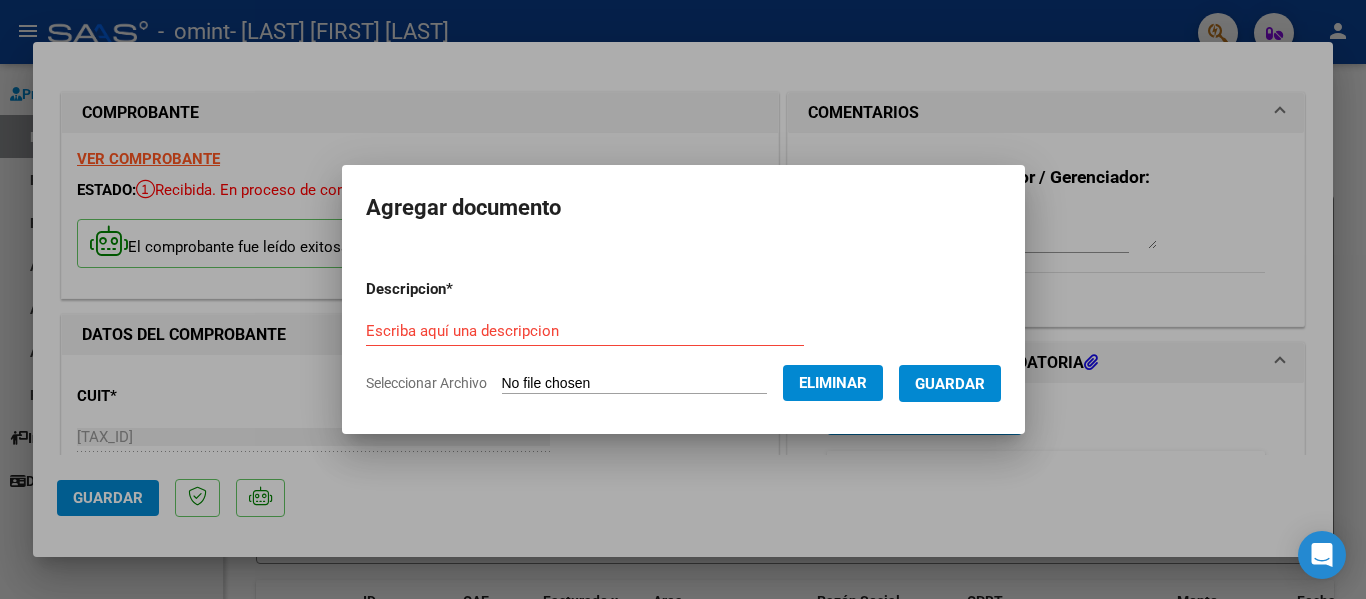 click on "Escriba aquí una descripcion" at bounding box center [585, 331] 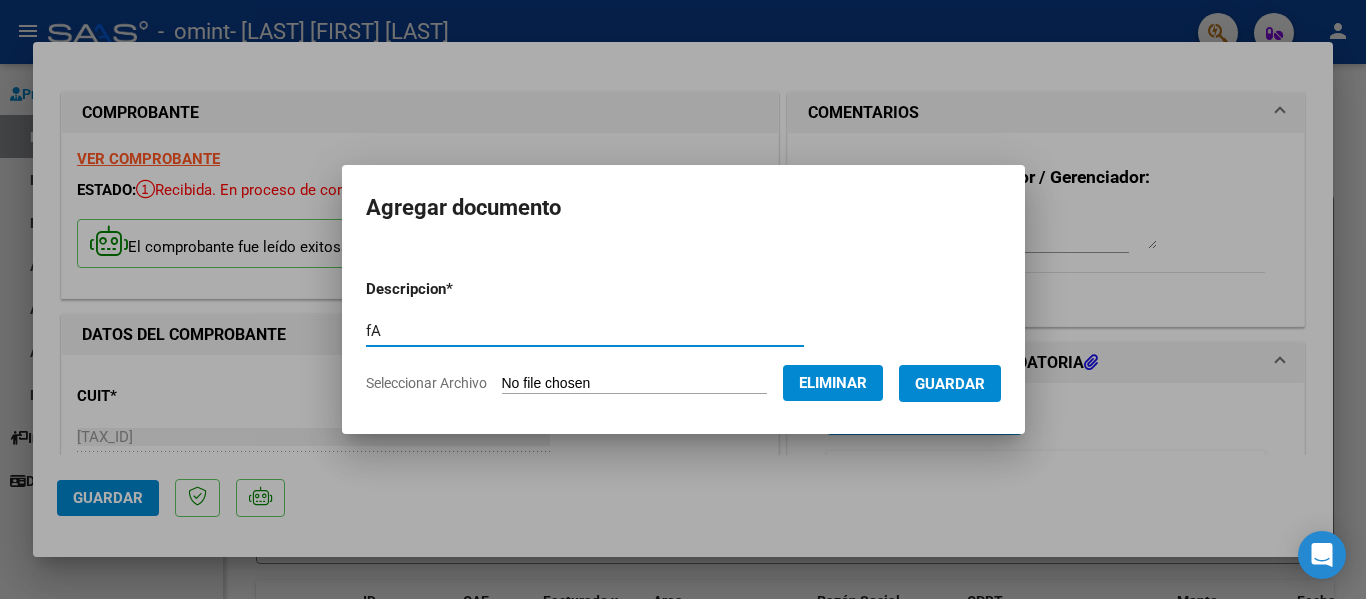 type on "f" 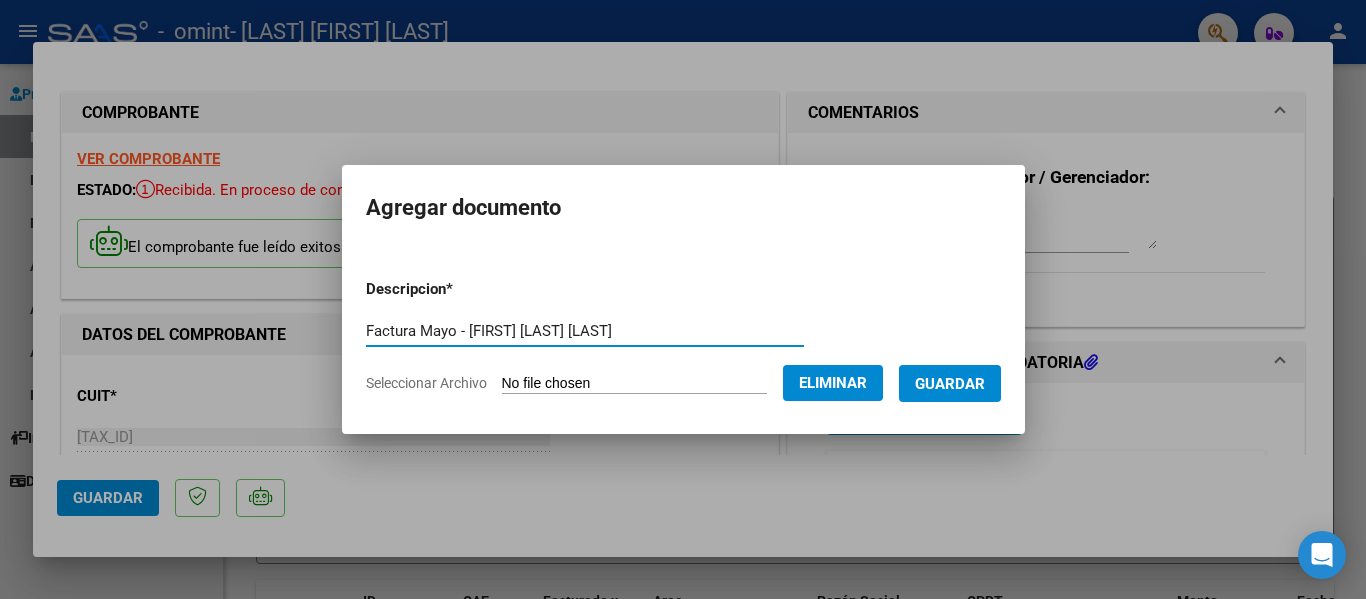 type on "Factura Mayo - [FIRST] [LAST] [LAST]" 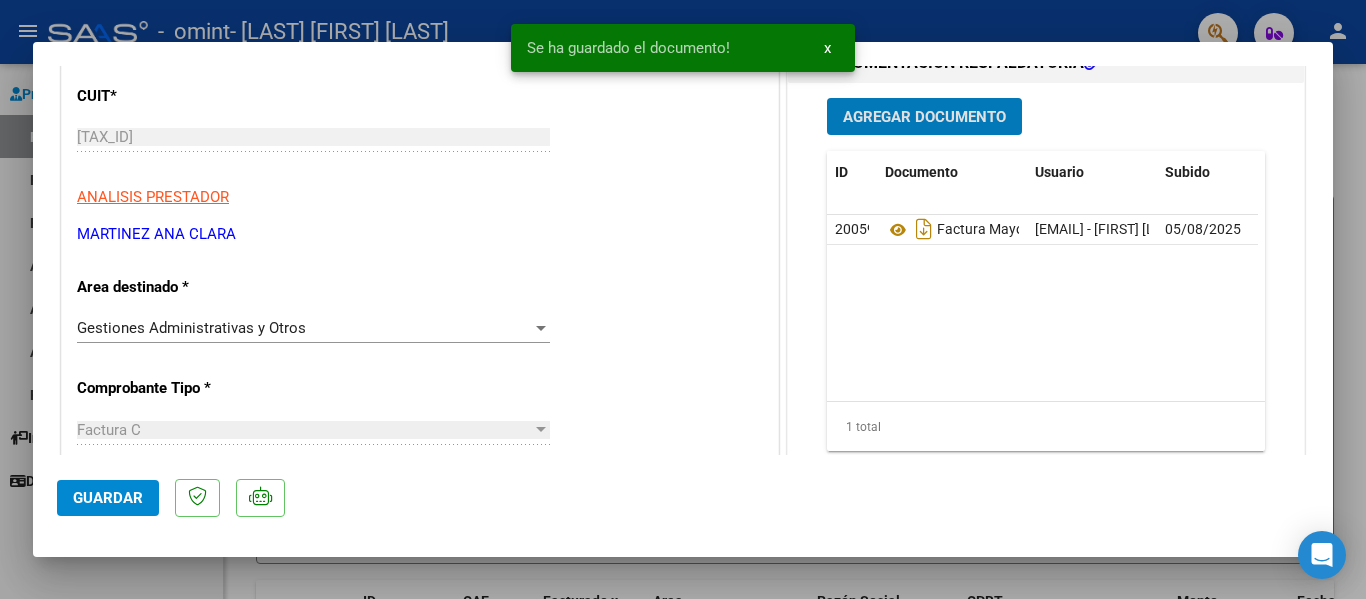 scroll, scrollTop: 200, scrollLeft: 0, axis: vertical 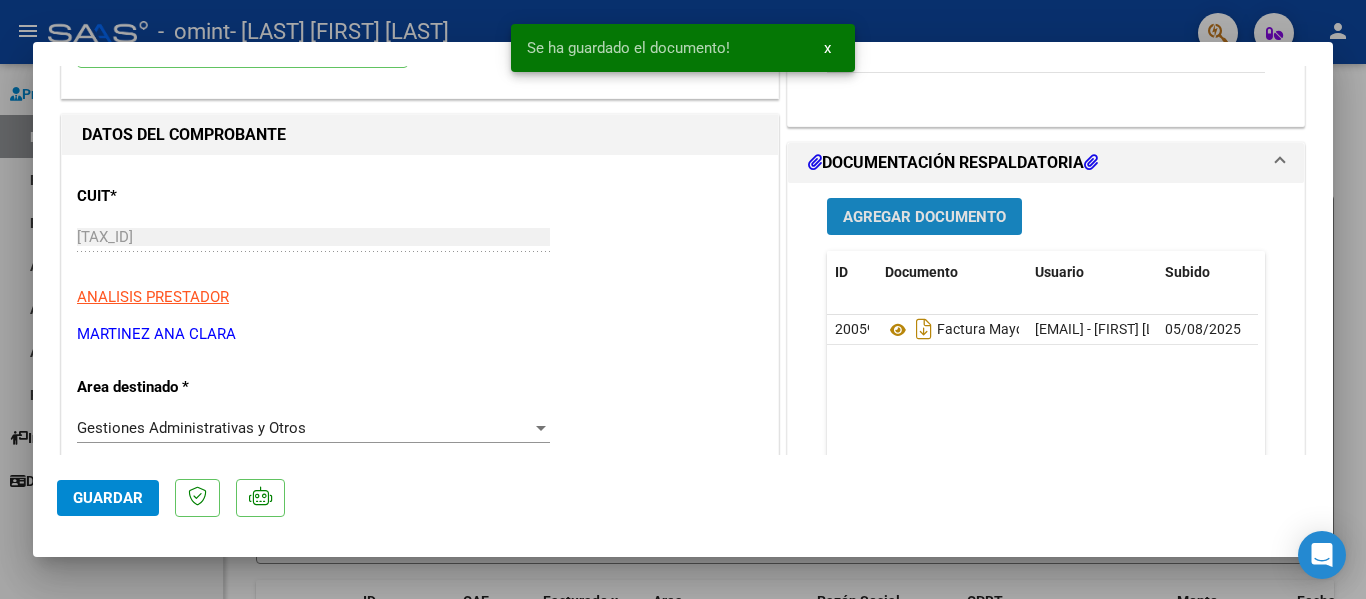 click on "Agregar Documento" at bounding box center (924, 217) 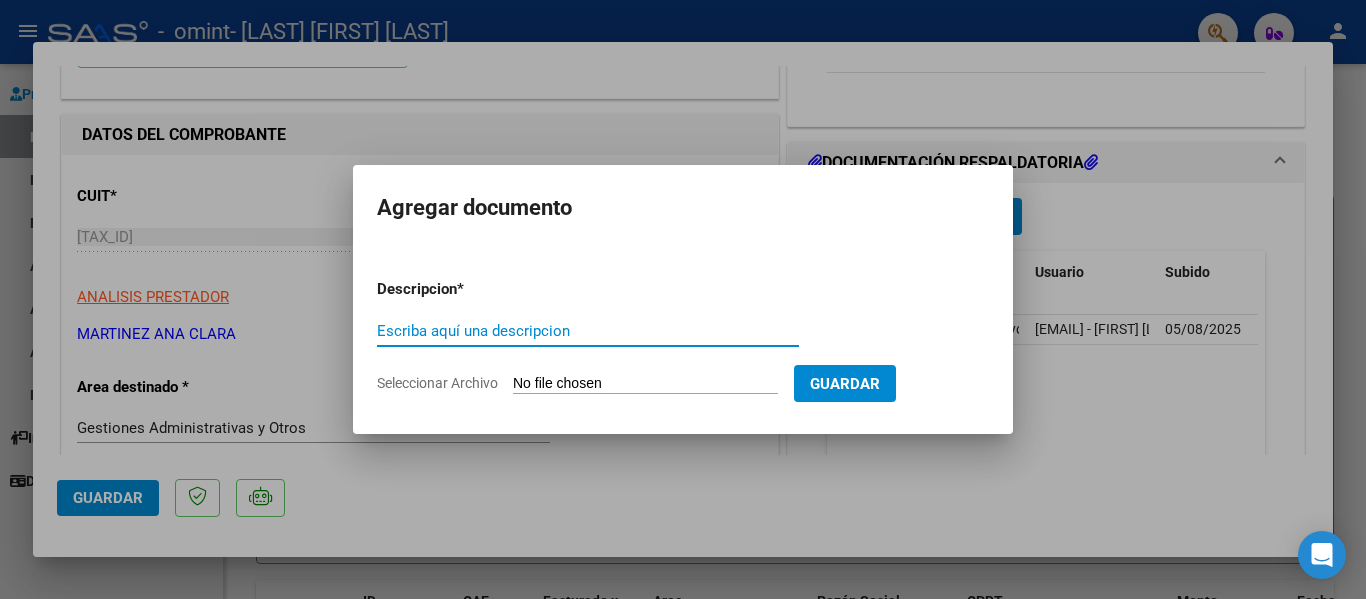 click on "Seleccionar Archivo" at bounding box center (645, 384) 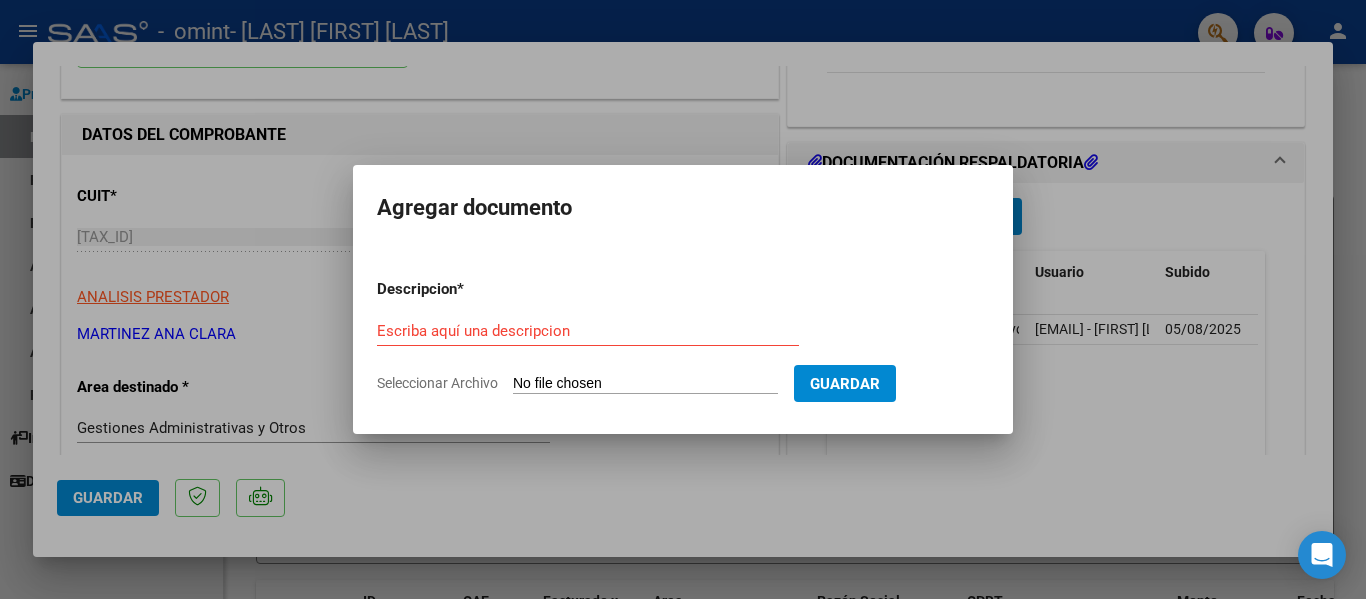 type on "C:\fakepath\Planilla de asistencia MAYO - [FIRST] [LAST] [LAST].jpeg" 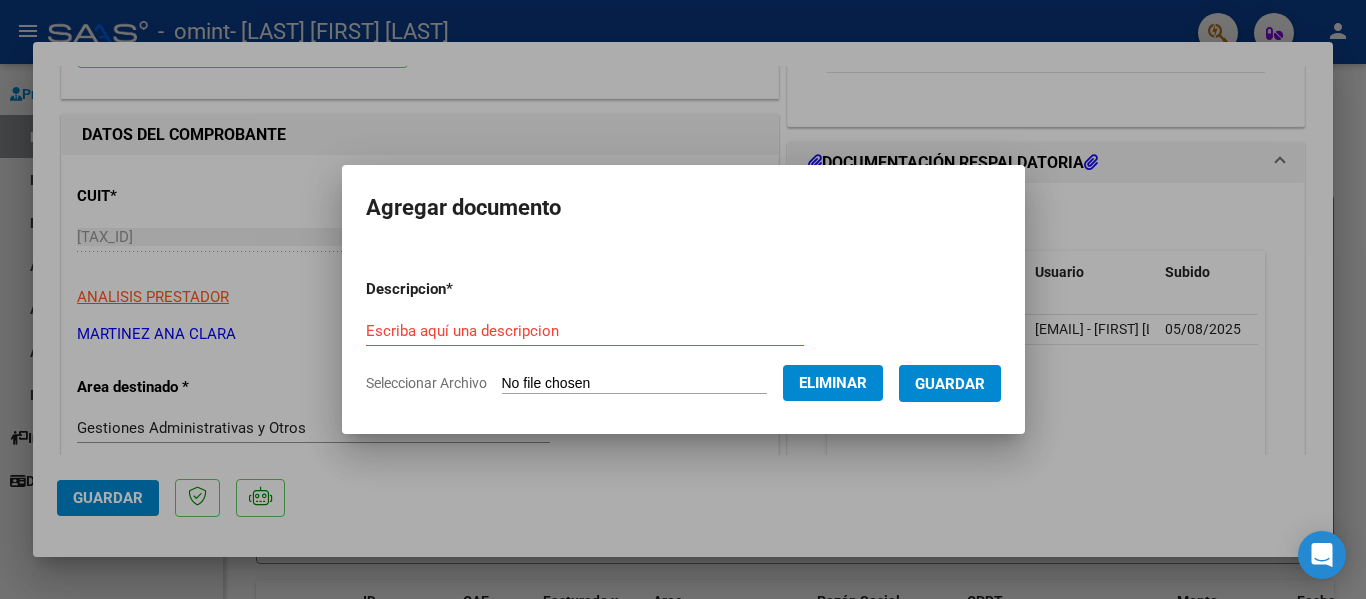 click on "Escriba aquí una descripcion" at bounding box center (585, 331) 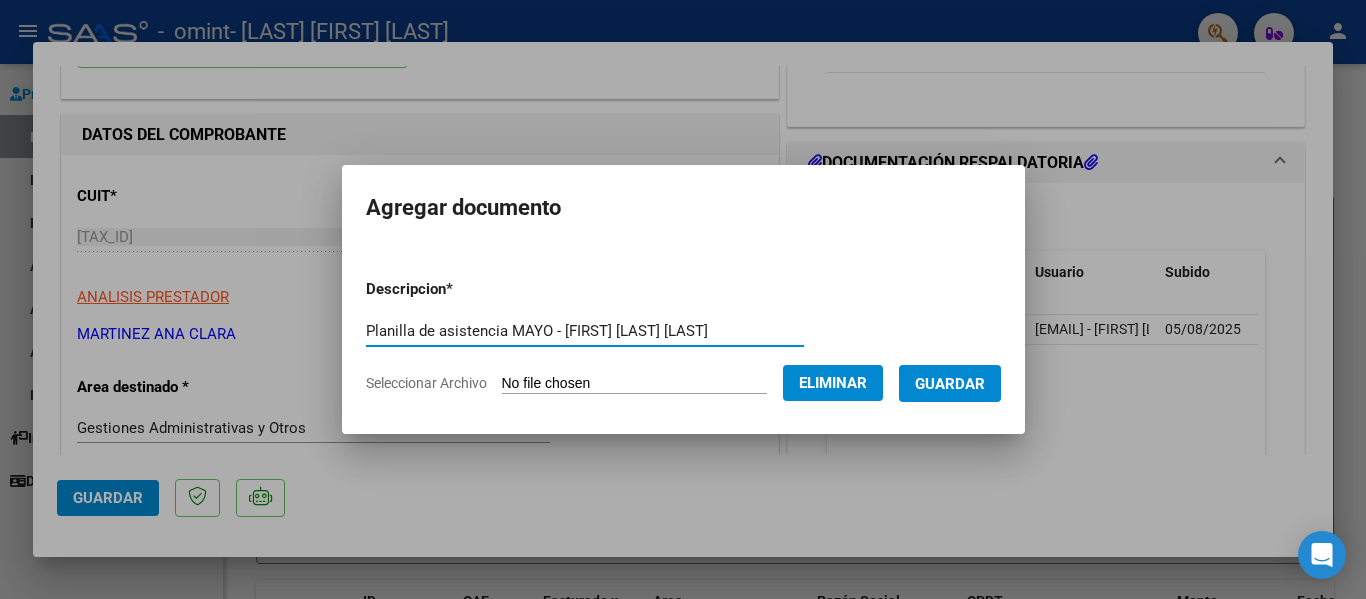 type on "Planilla de asistencia MAYO - [FIRST] [LAST] [LAST]" 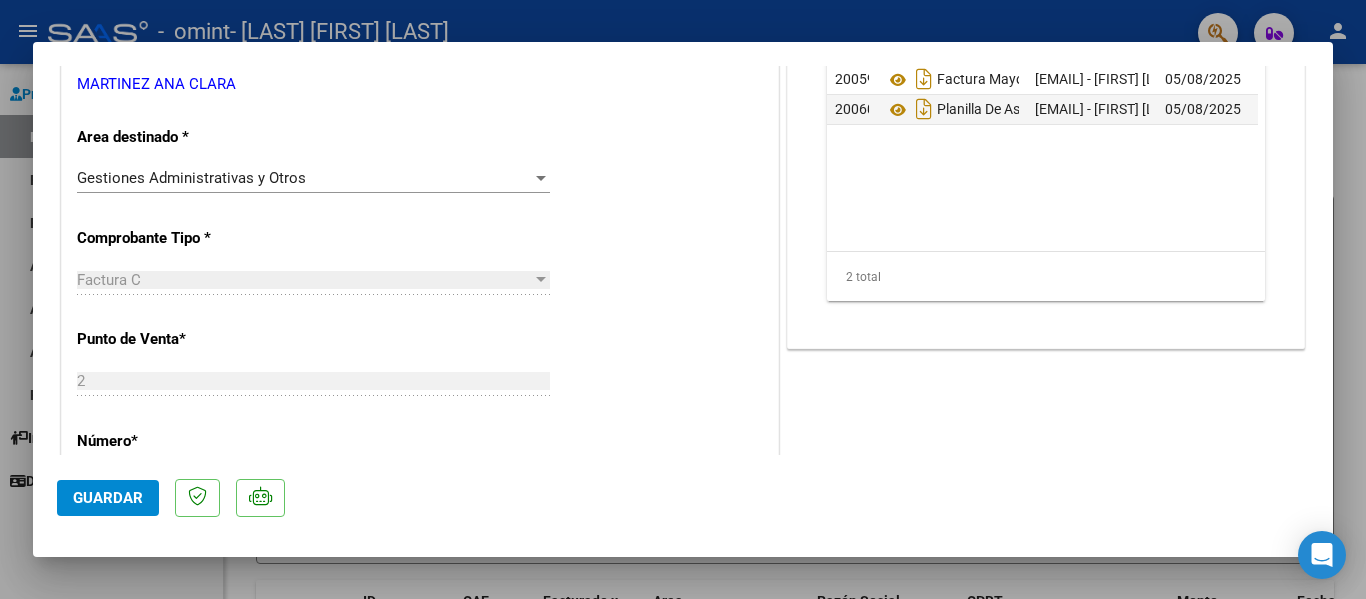scroll, scrollTop: 500, scrollLeft: 0, axis: vertical 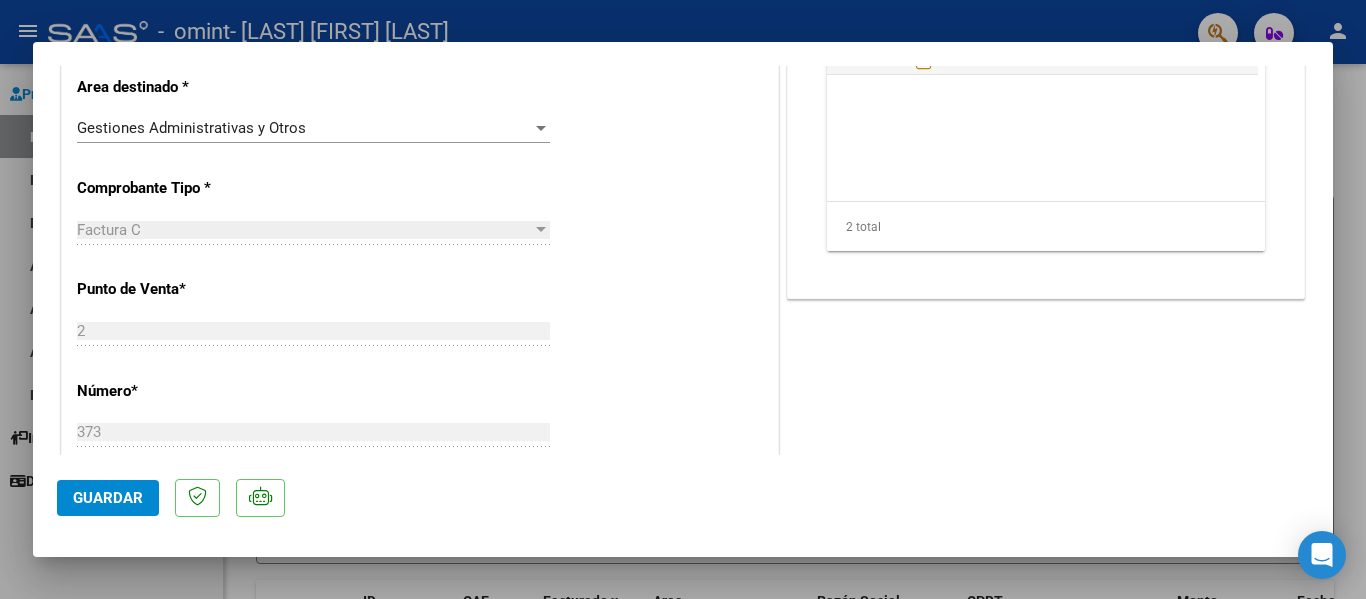 click on "Guardar" 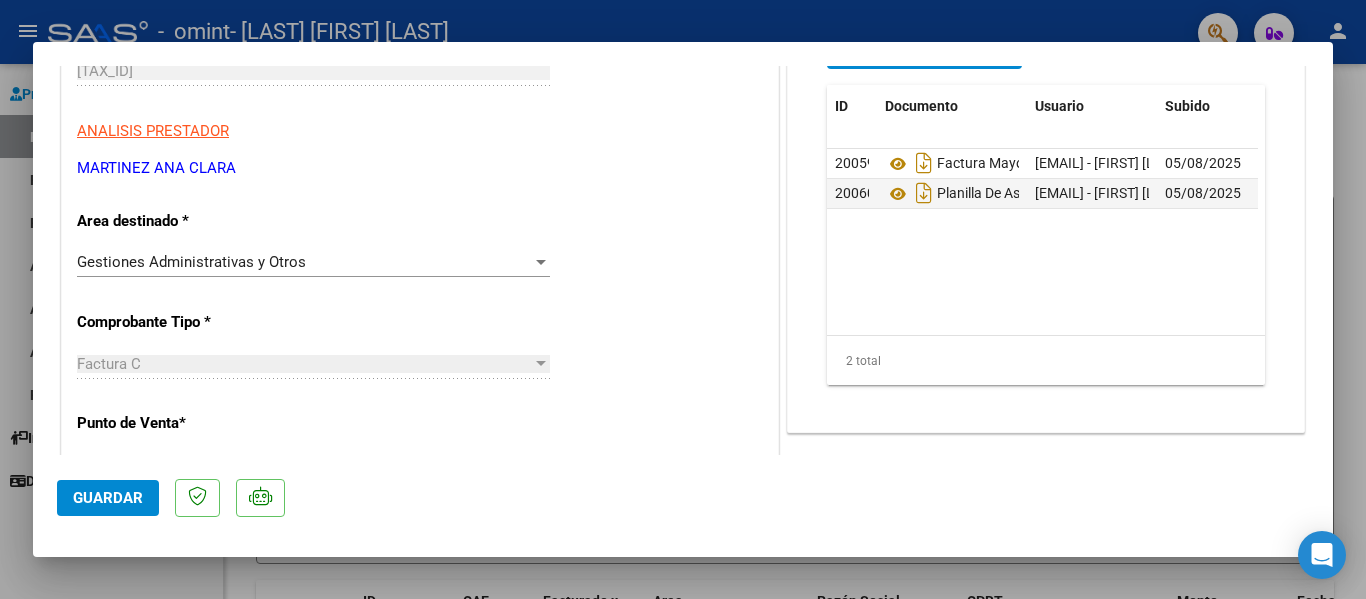 scroll, scrollTop: 400, scrollLeft: 0, axis: vertical 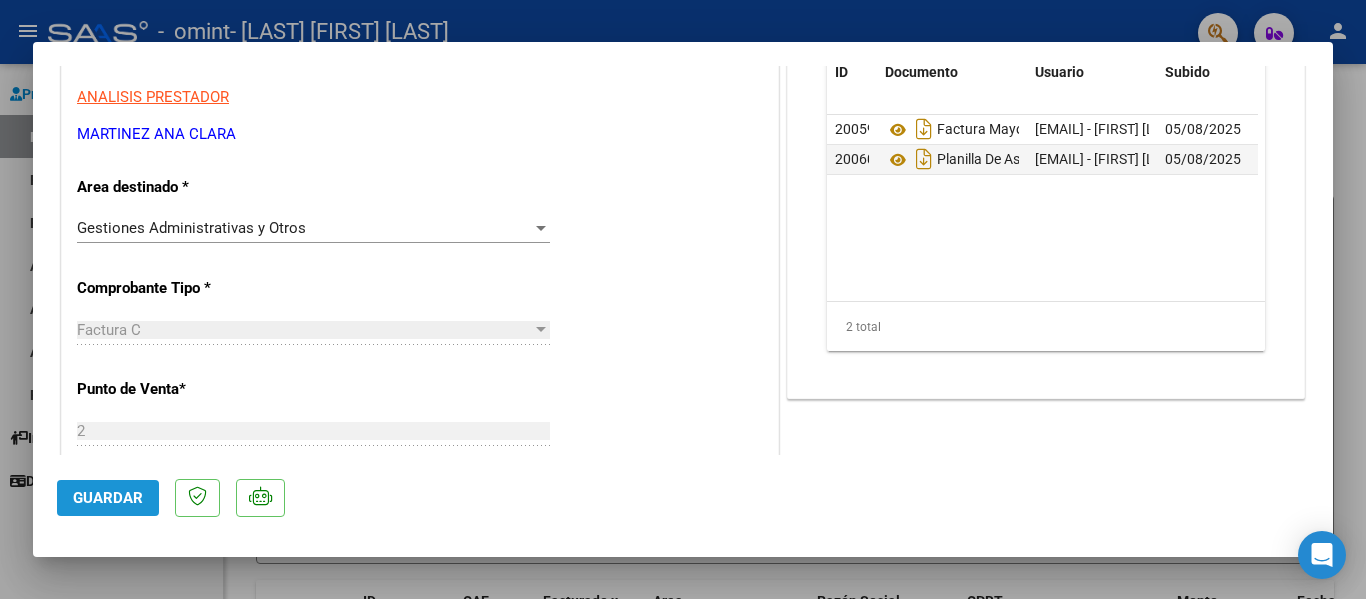 click on "Guardar" 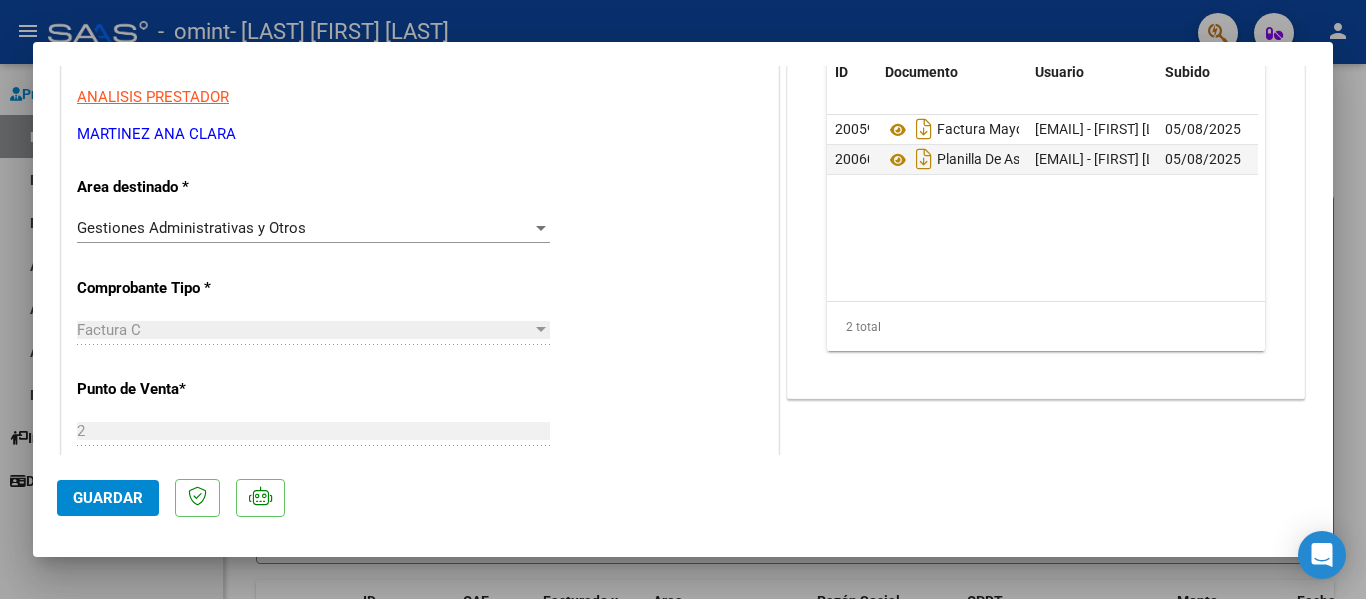 click at bounding box center (683, 299) 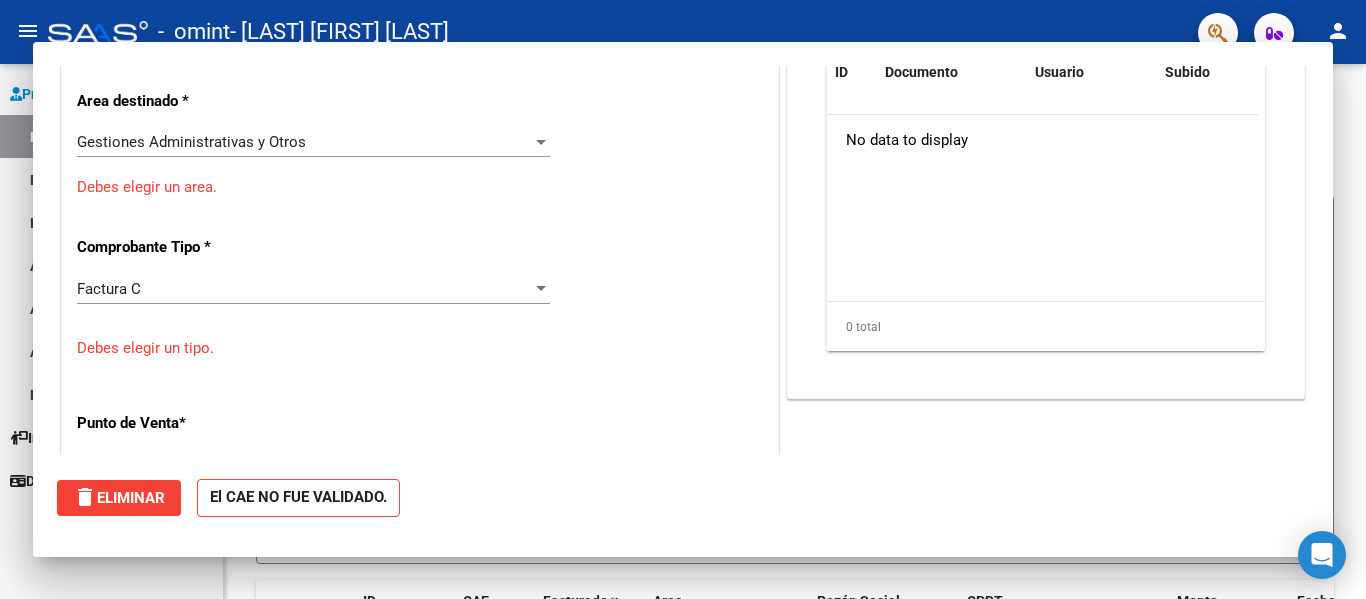 scroll, scrollTop: 0, scrollLeft: 0, axis: both 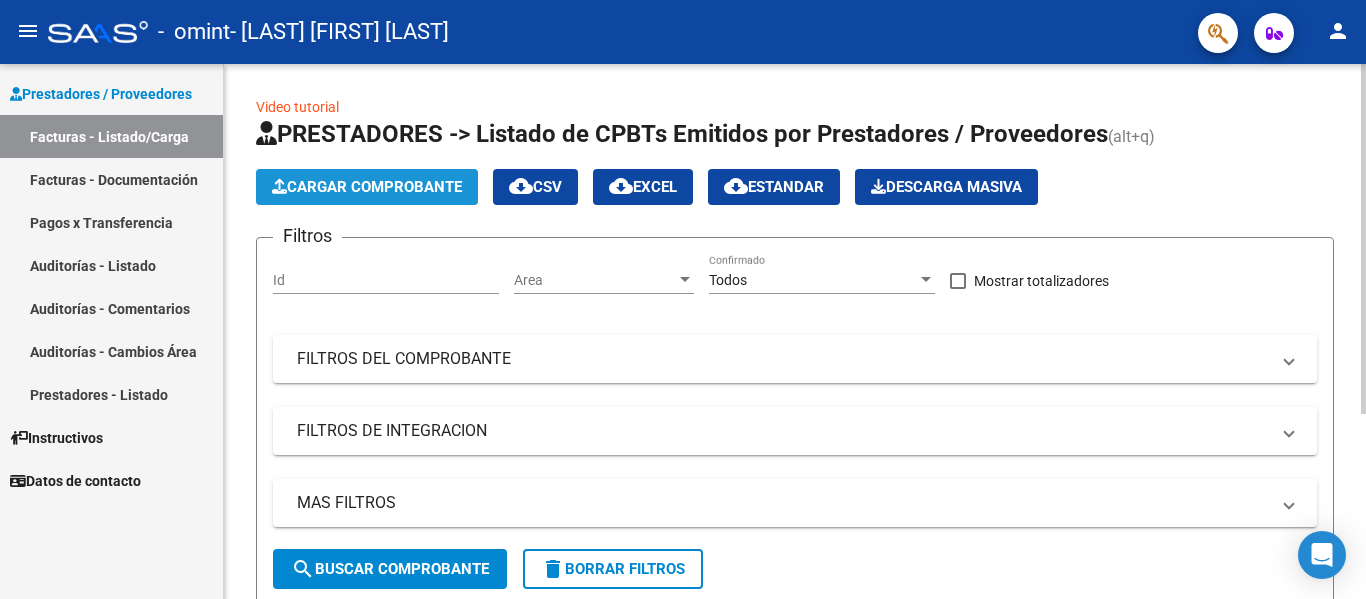 click on "Cargar Comprobante" 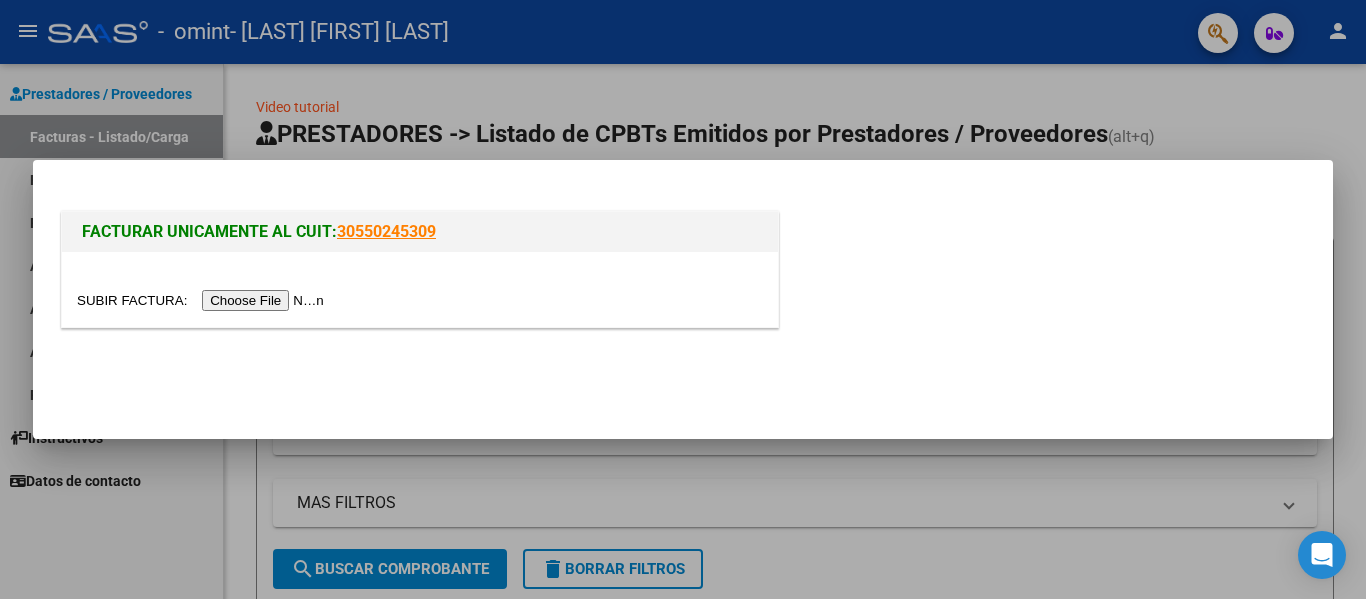 click at bounding box center [203, 300] 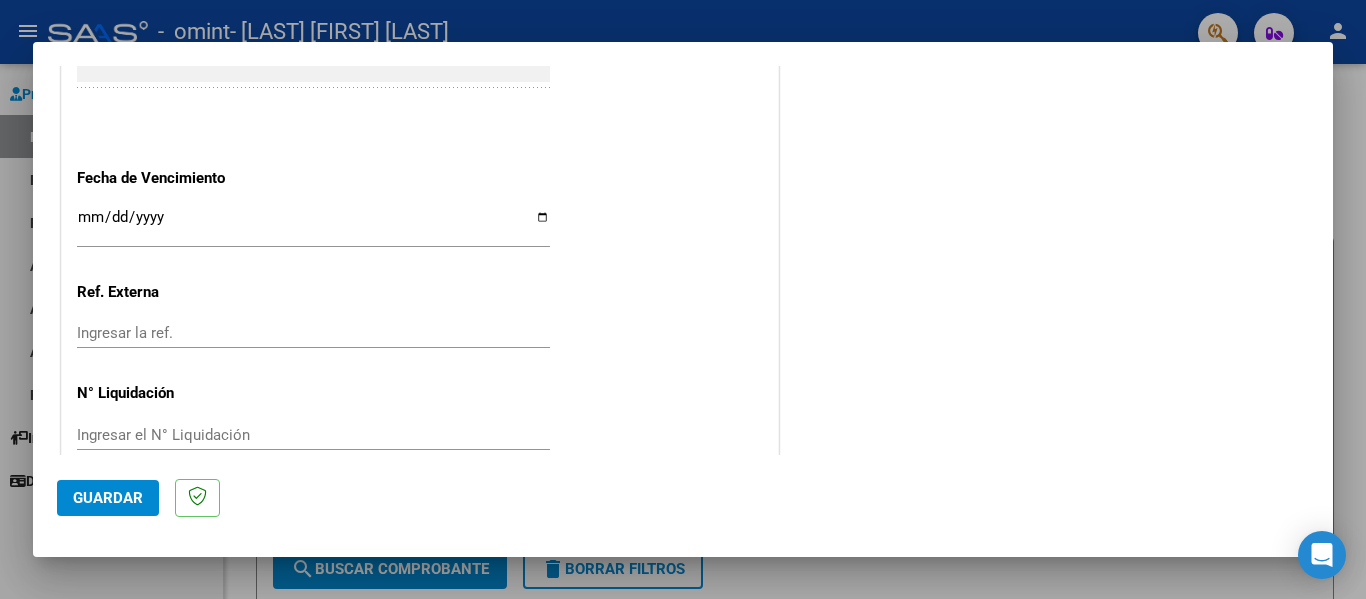 scroll, scrollTop: 1100, scrollLeft: 0, axis: vertical 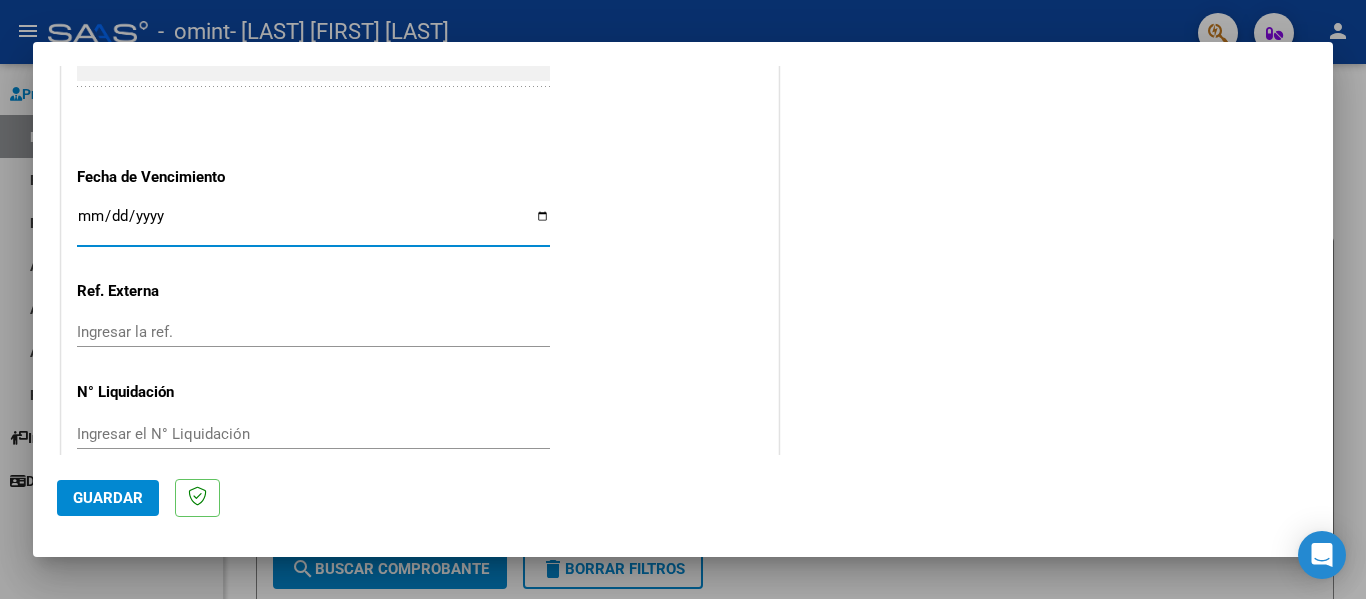 click on "Ingresar la fecha" at bounding box center (313, 224) 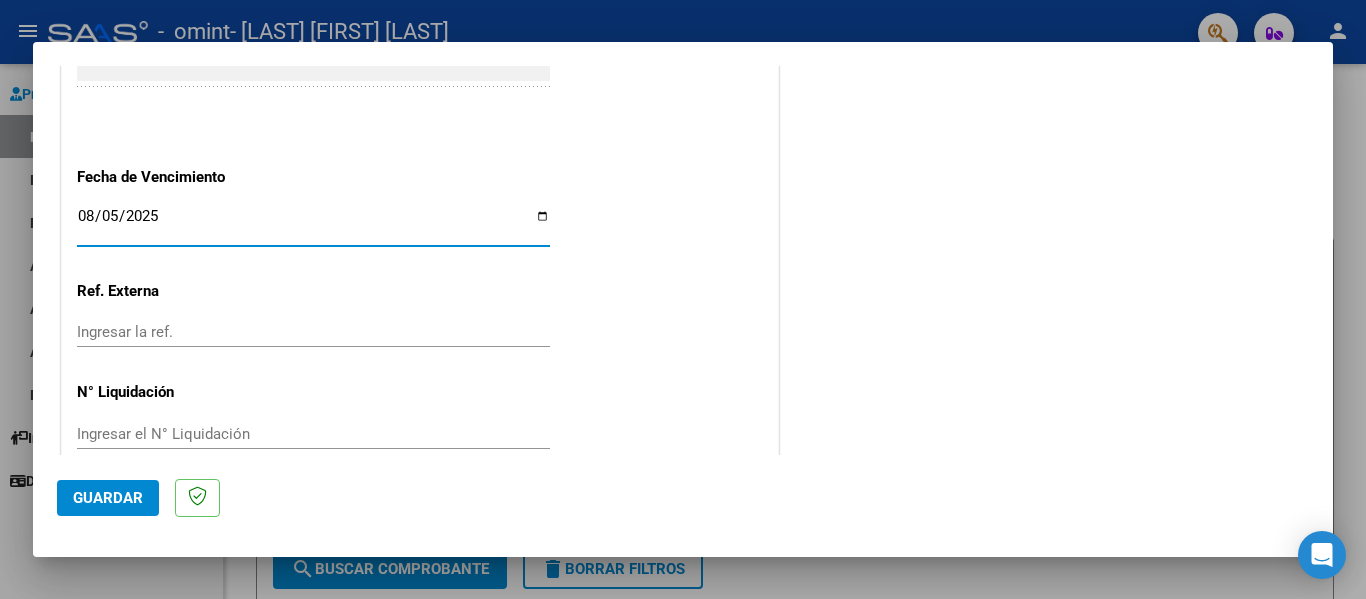 scroll, scrollTop: 1132, scrollLeft: 0, axis: vertical 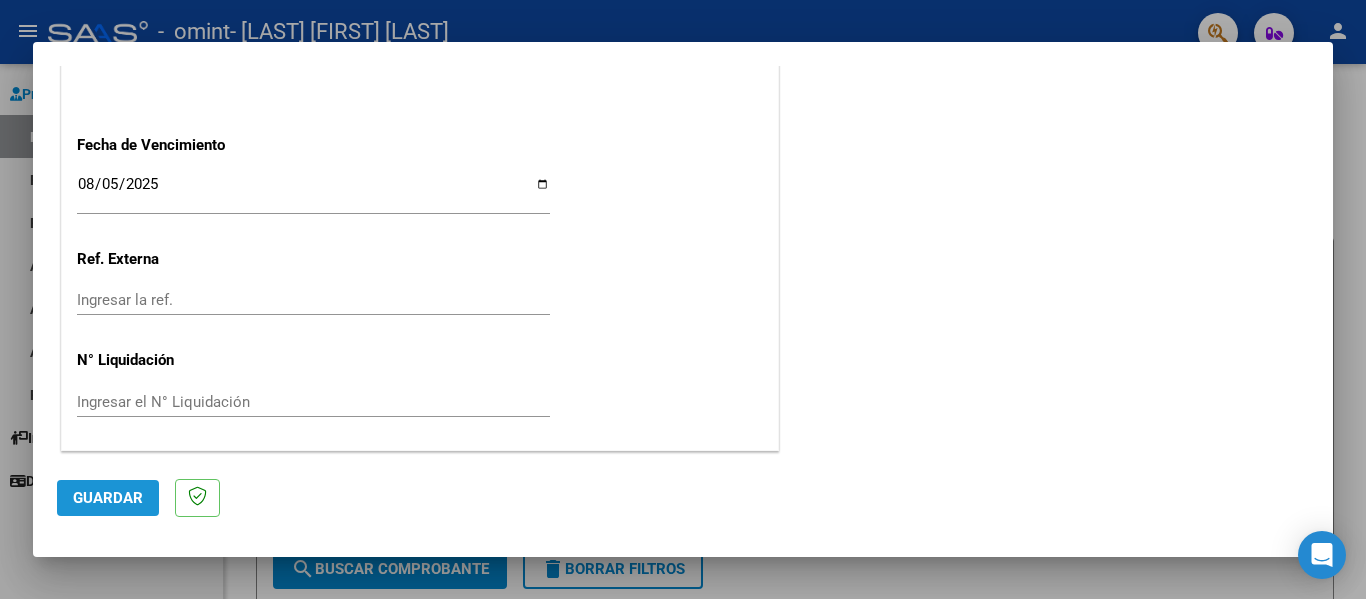 click on "Guardar" 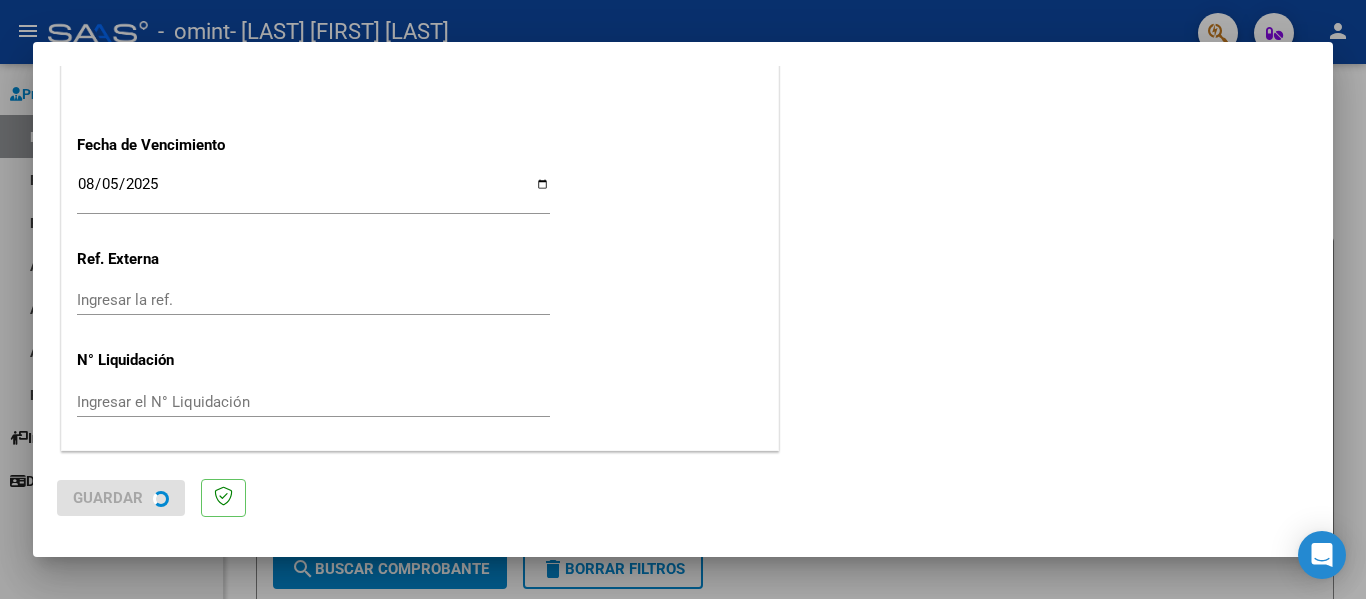 scroll, scrollTop: 0, scrollLeft: 0, axis: both 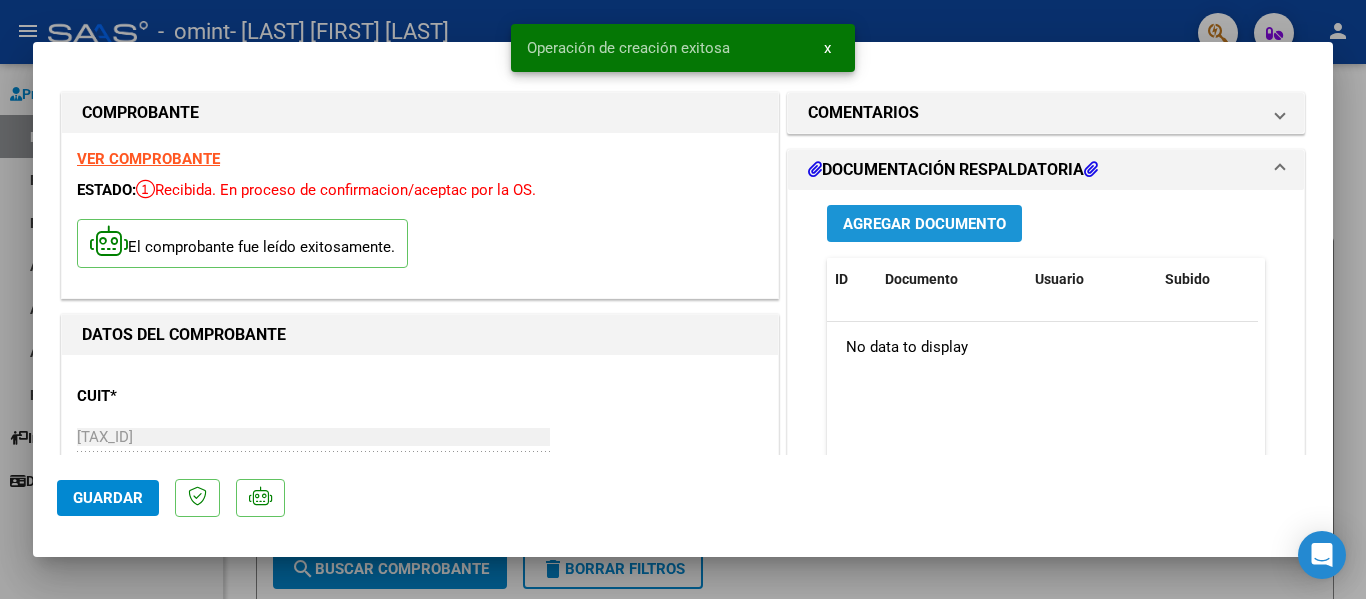 click on "Agregar Documento" at bounding box center (924, 224) 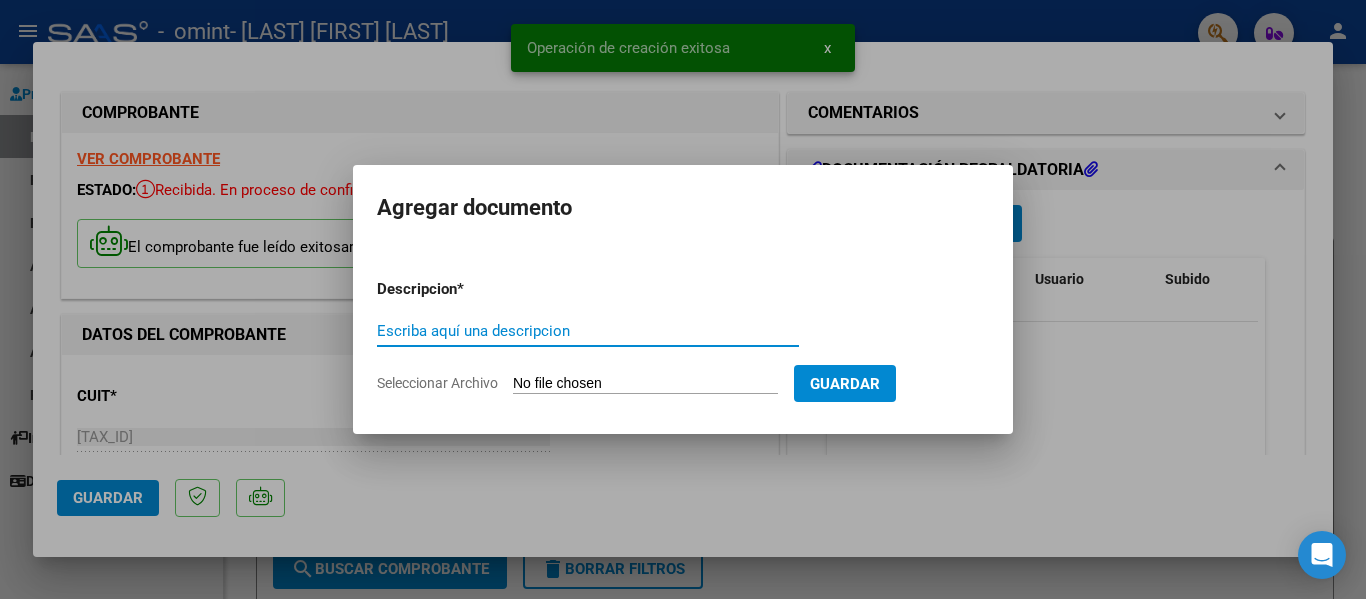 click on "Seleccionar Archivo" at bounding box center (645, 384) 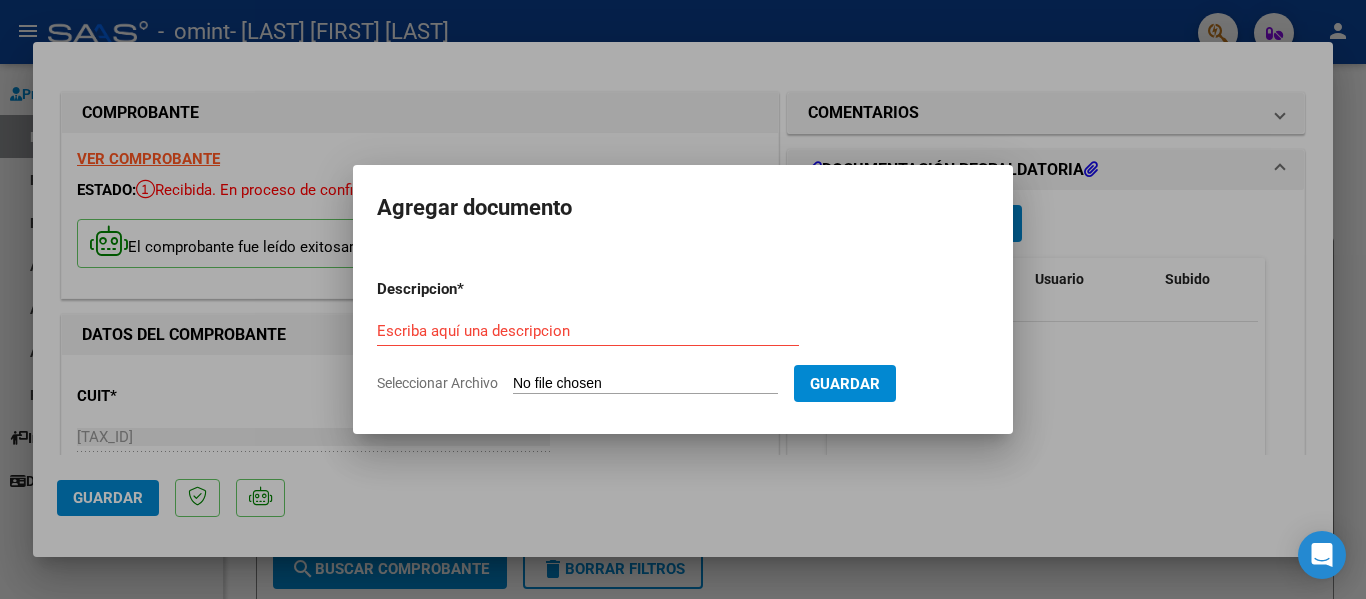 type on "C:\fakepath\Factura JUNIO - [FIRST] [LAST] [LAST].pdf" 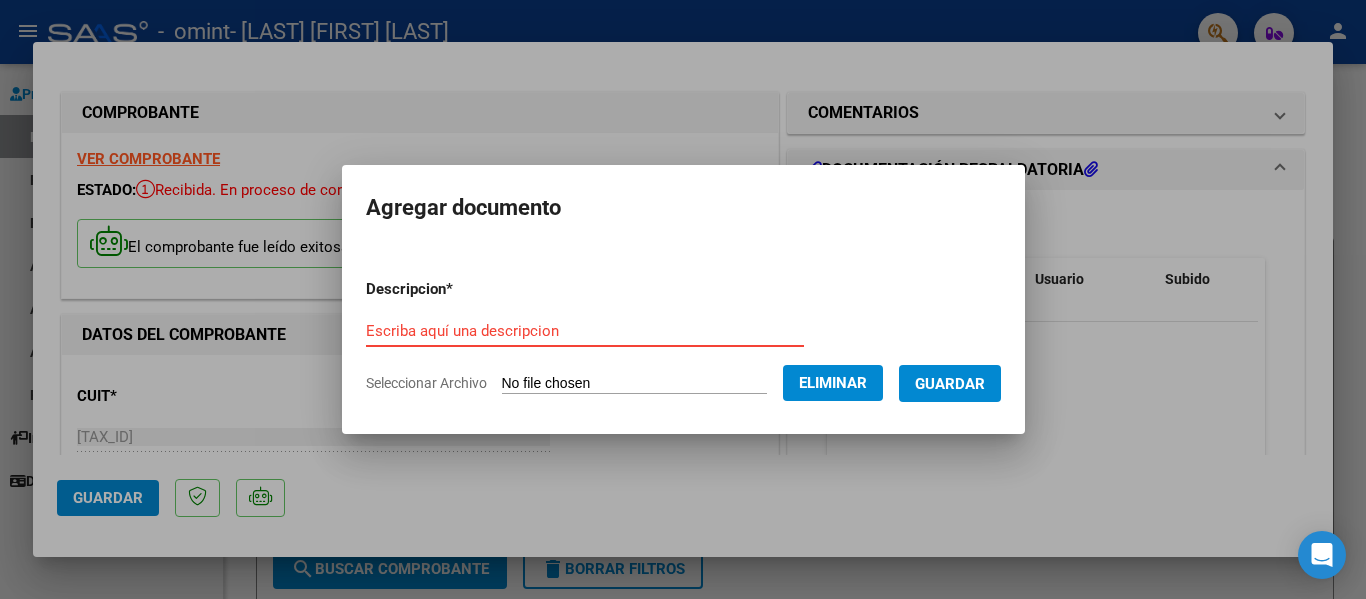 click on "Escriba aquí una descripcion" at bounding box center [585, 331] 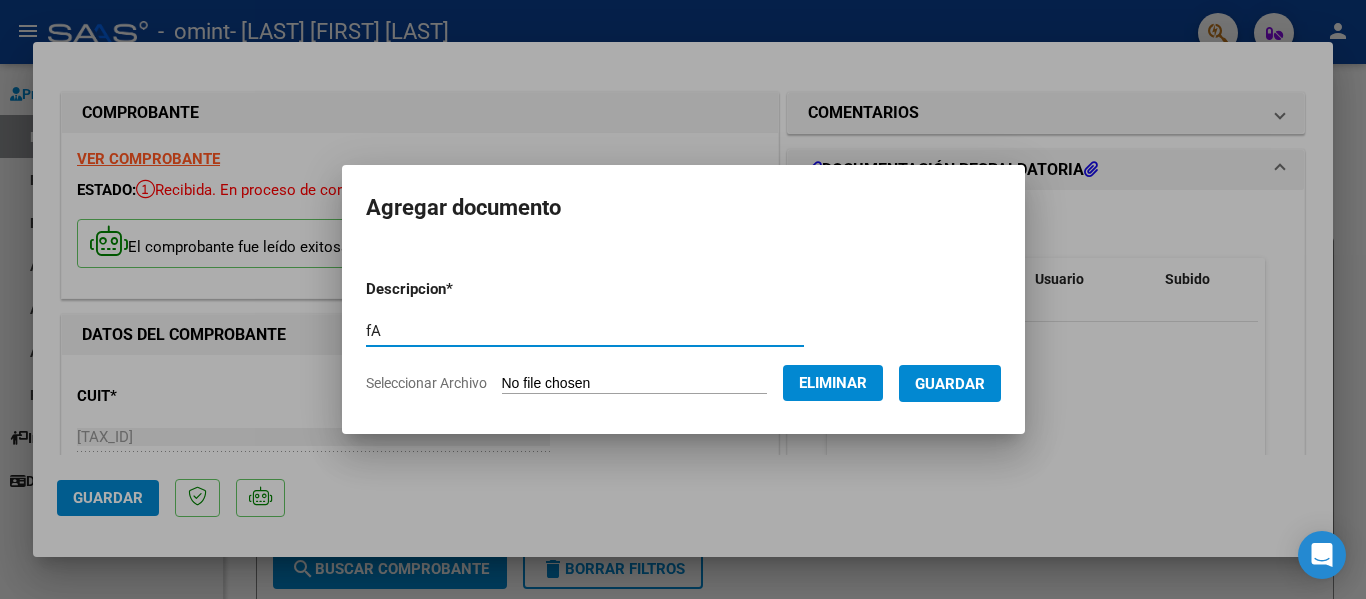 type on "f" 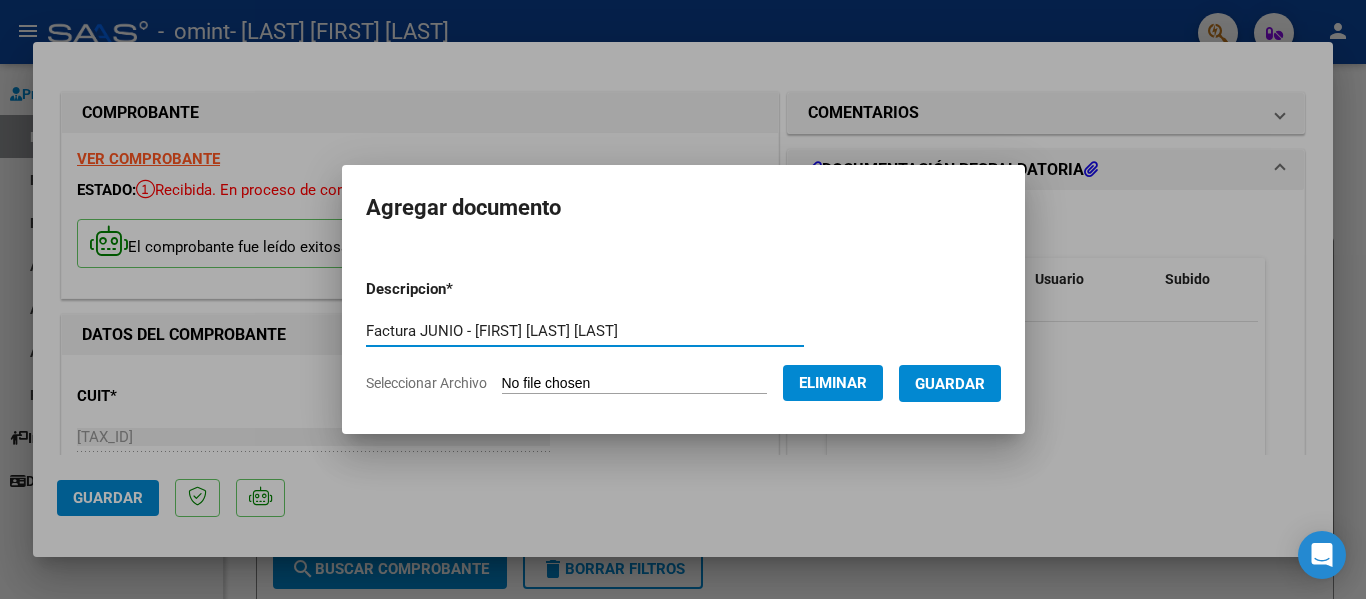type on "Factura JUNIO - [FIRST] [LAST] [LAST]" 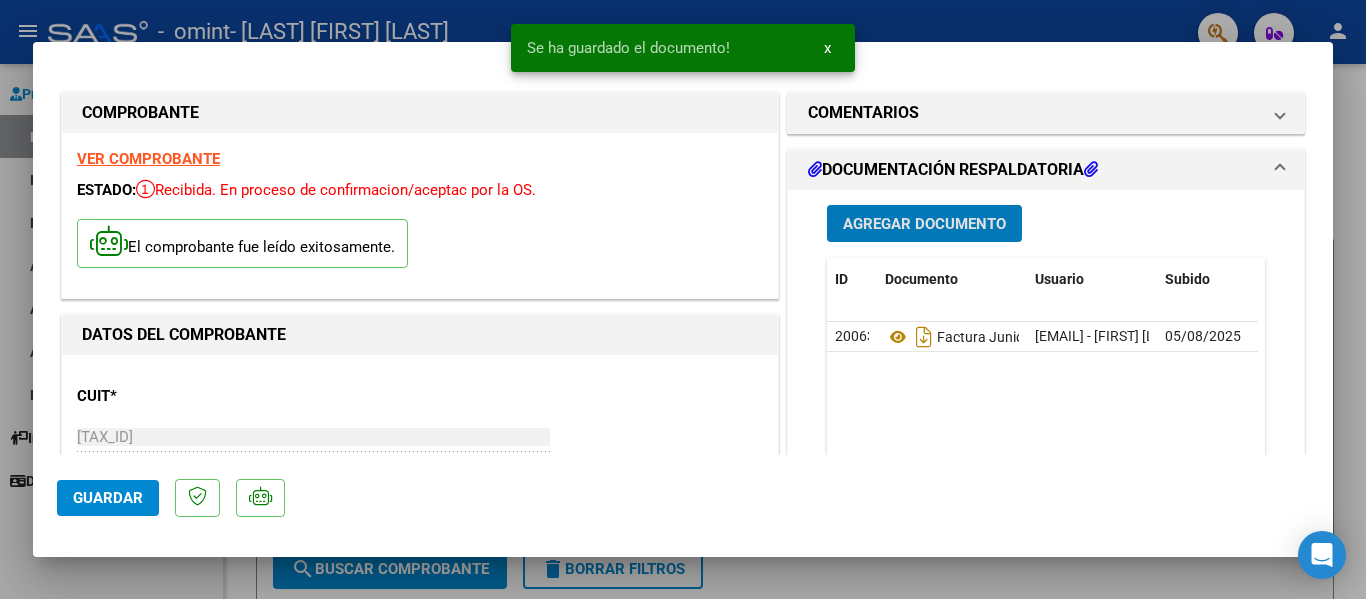 click on "Agregar Documento" at bounding box center [924, 224] 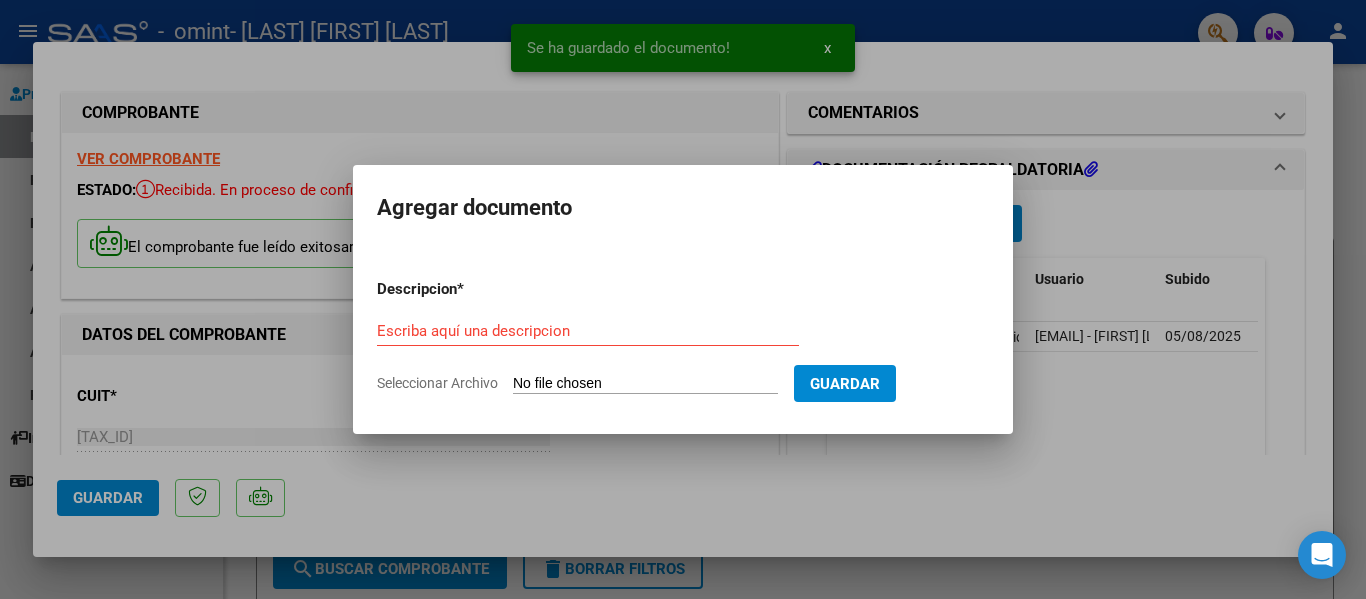 click on "Seleccionar Archivo" at bounding box center [645, 384] 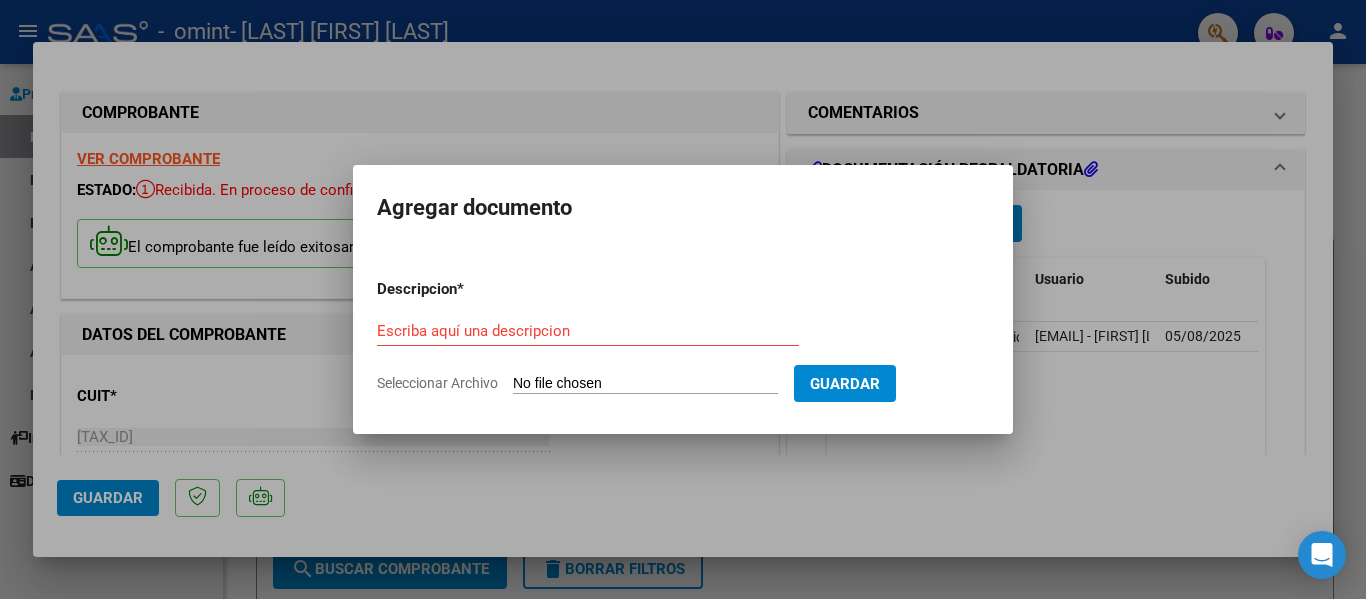 type on "C:\fakepath\Planilla de asistencia JUNIO - [FIRST] [LAST].jpeg" 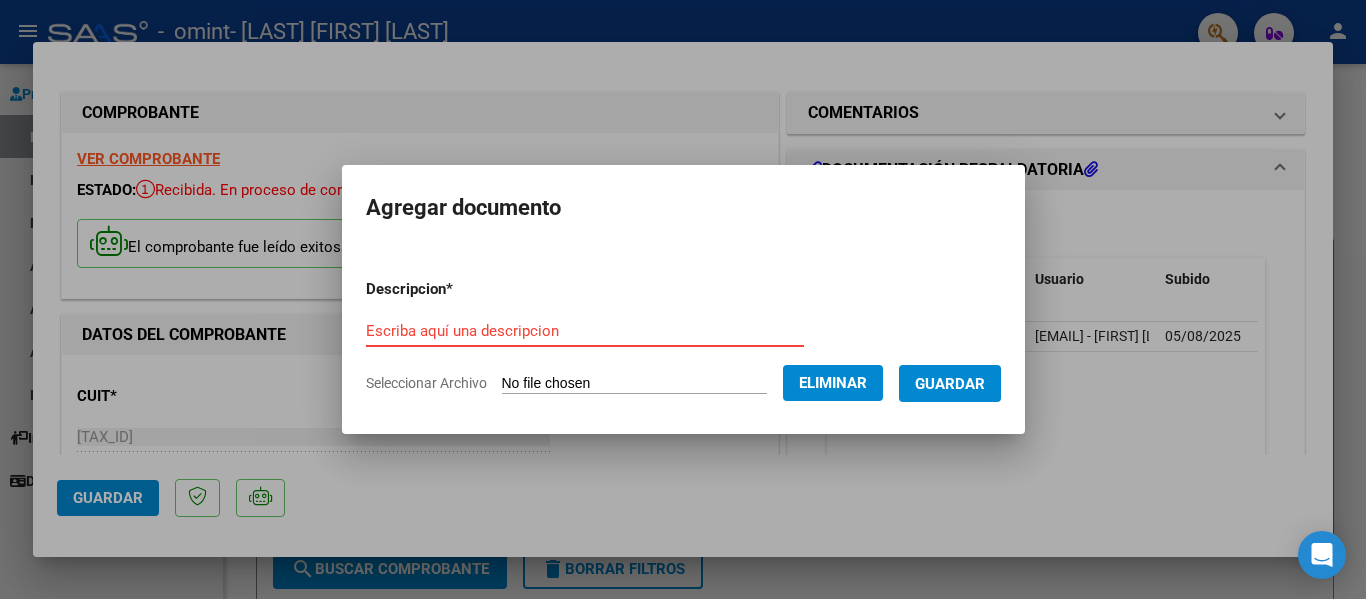 click on "Escriba aquí una descripcion" at bounding box center [585, 331] 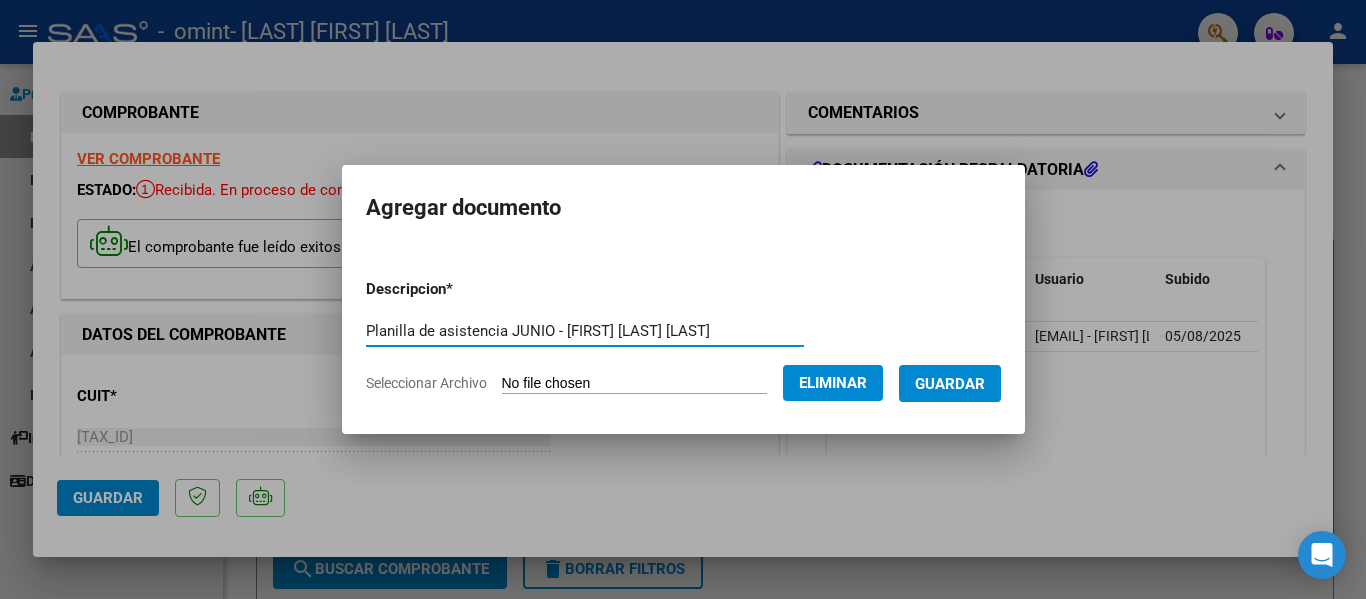 type on "Planilla de asistencia JUNIO - [FIRST] [LAST] [LAST]" 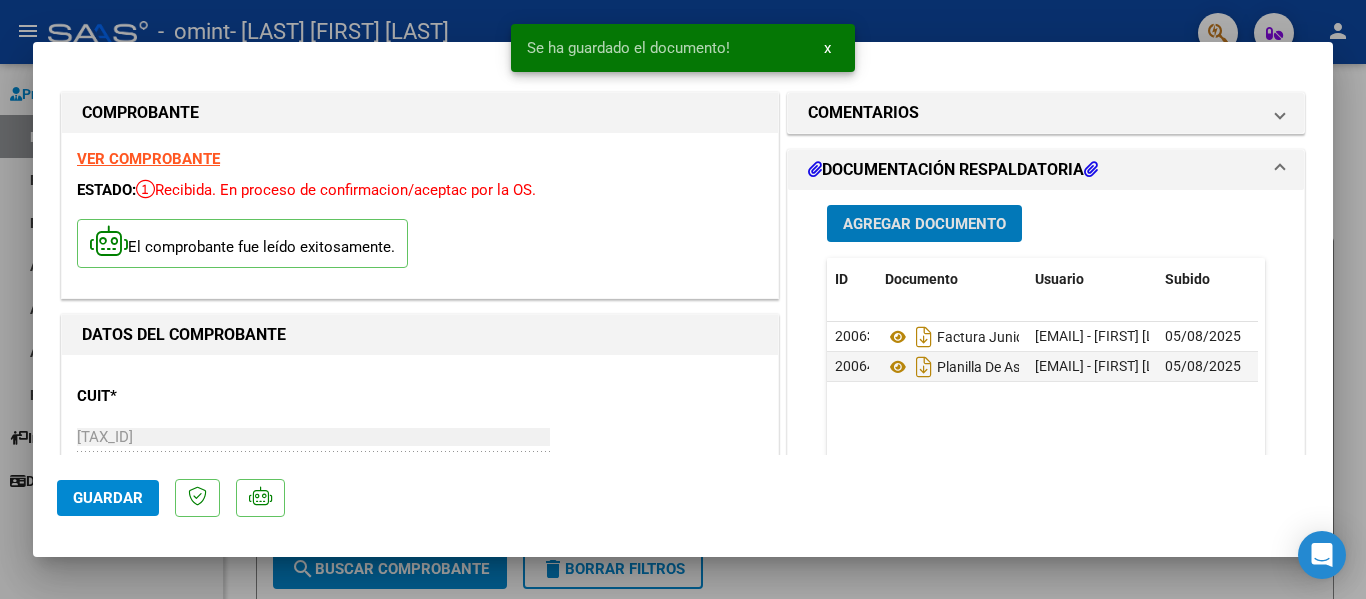 click on "Guardar" 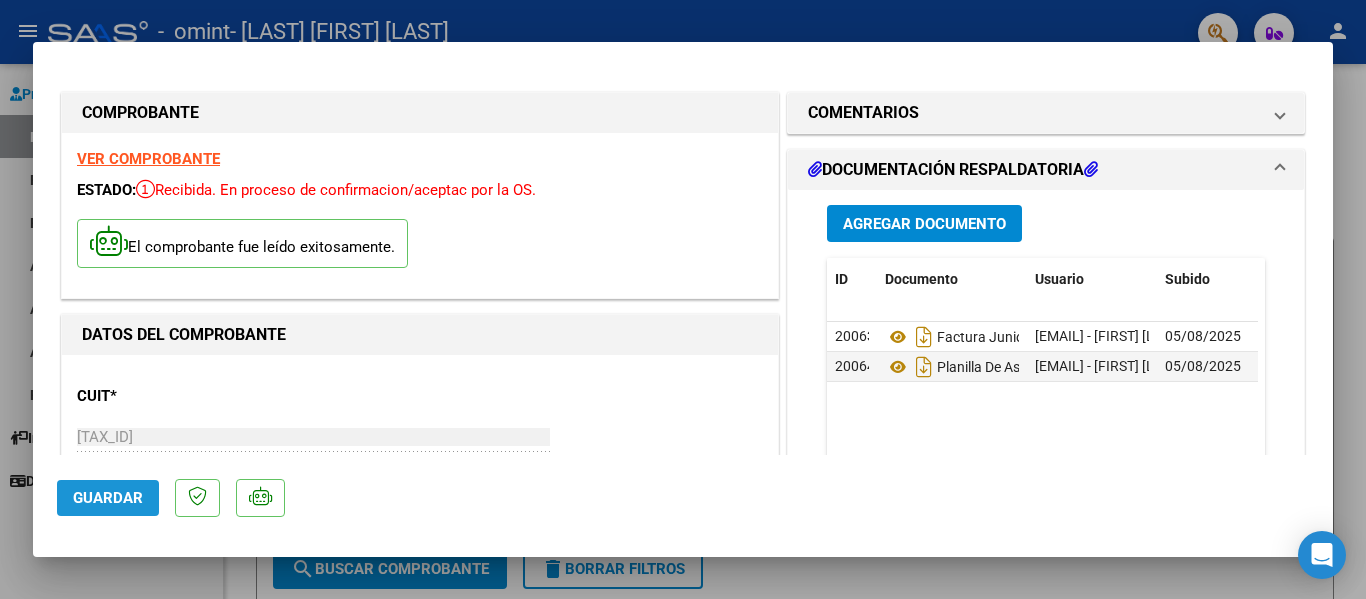 click on "Guardar" 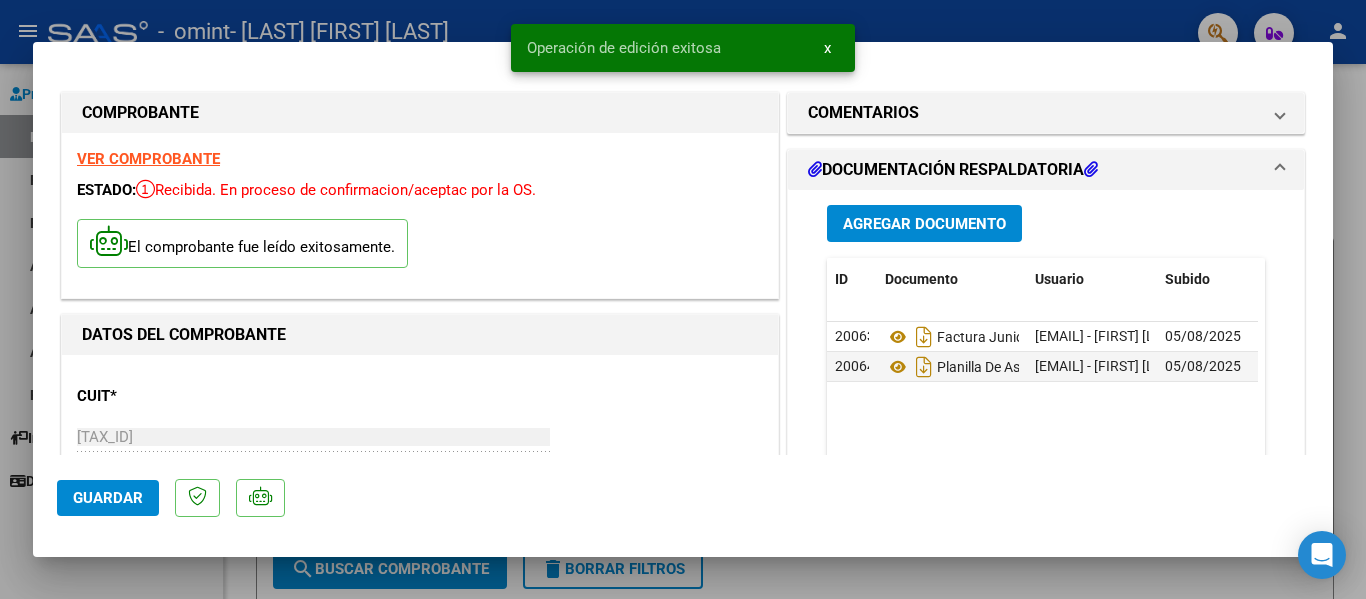 click at bounding box center (683, 299) 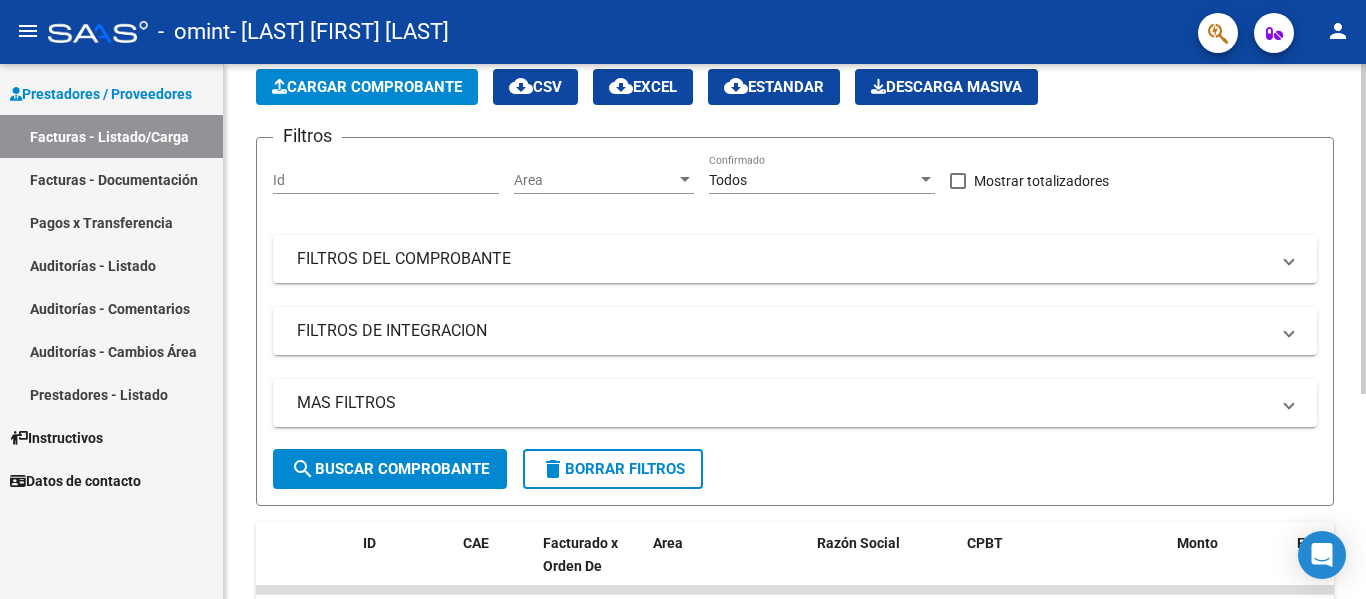 scroll, scrollTop: 0, scrollLeft: 0, axis: both 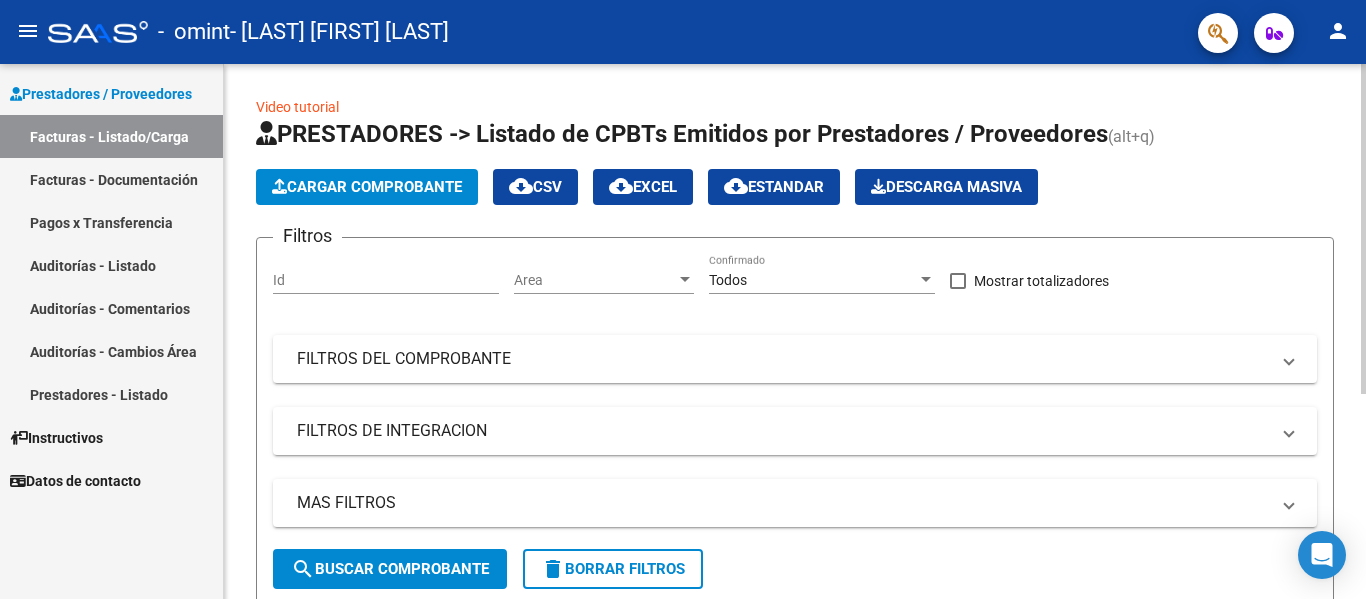 click on "Cargar Comprobante" 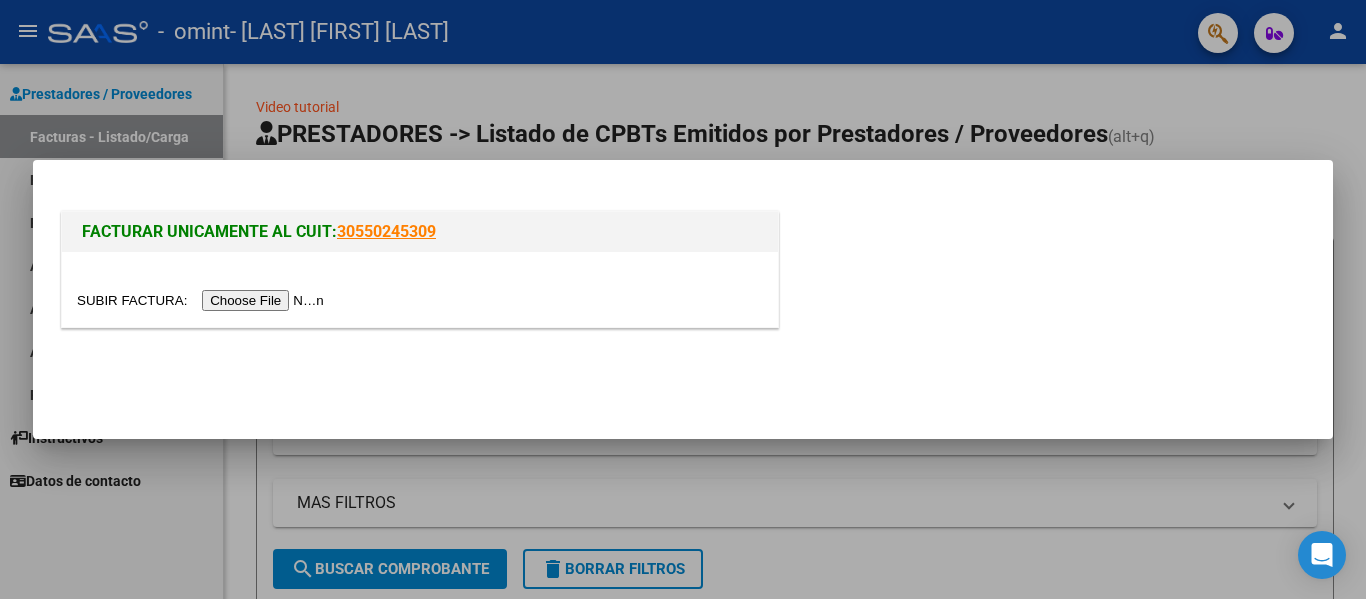 click at bounding box center [203, 300] 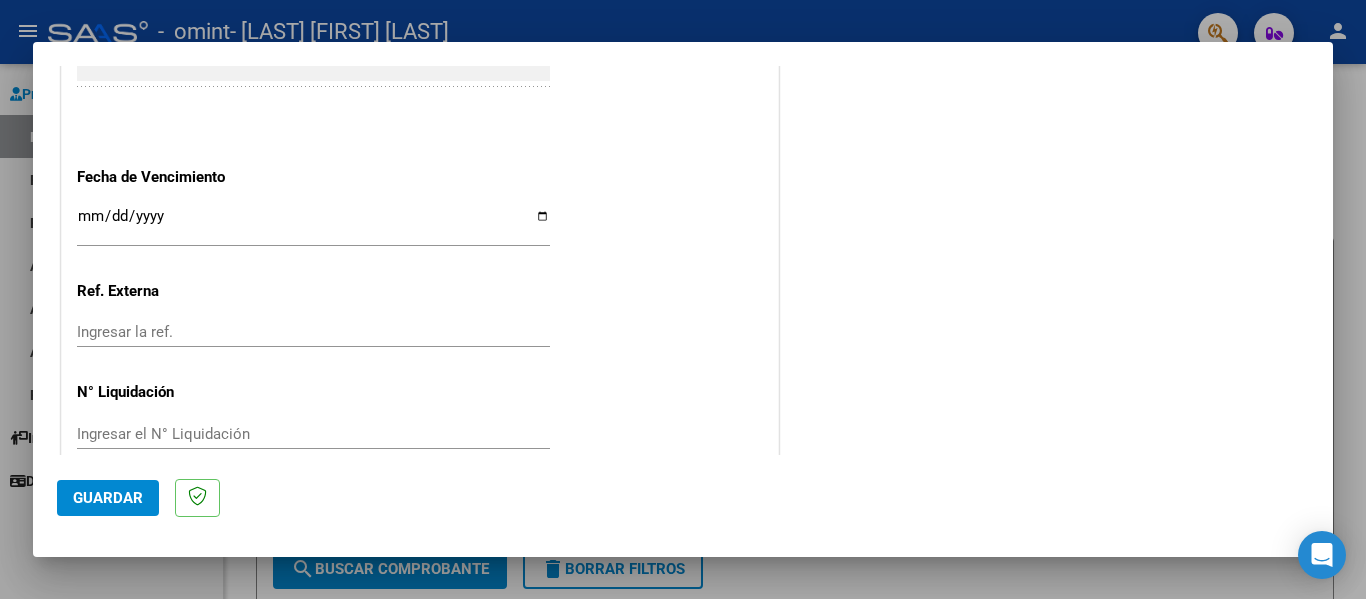 scroll, scrollTop: 1132, scrollLeft: 0, axis: vertical 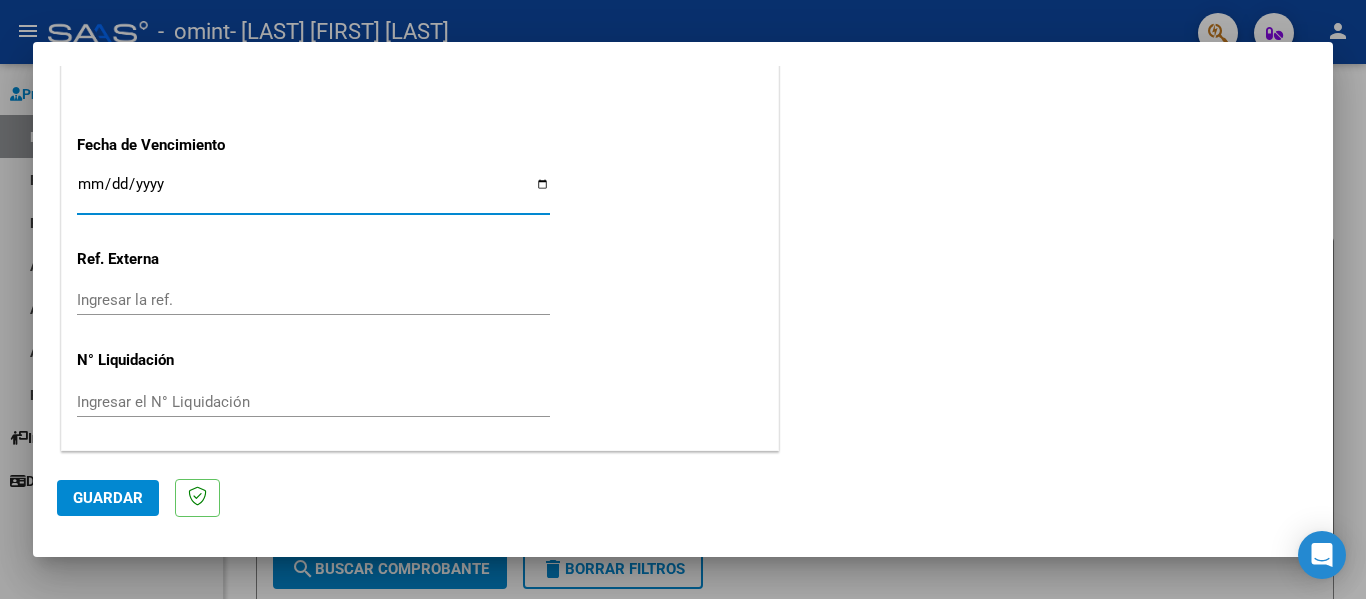 click on "Ingresar la fecha" at bounding box center (313, 192) 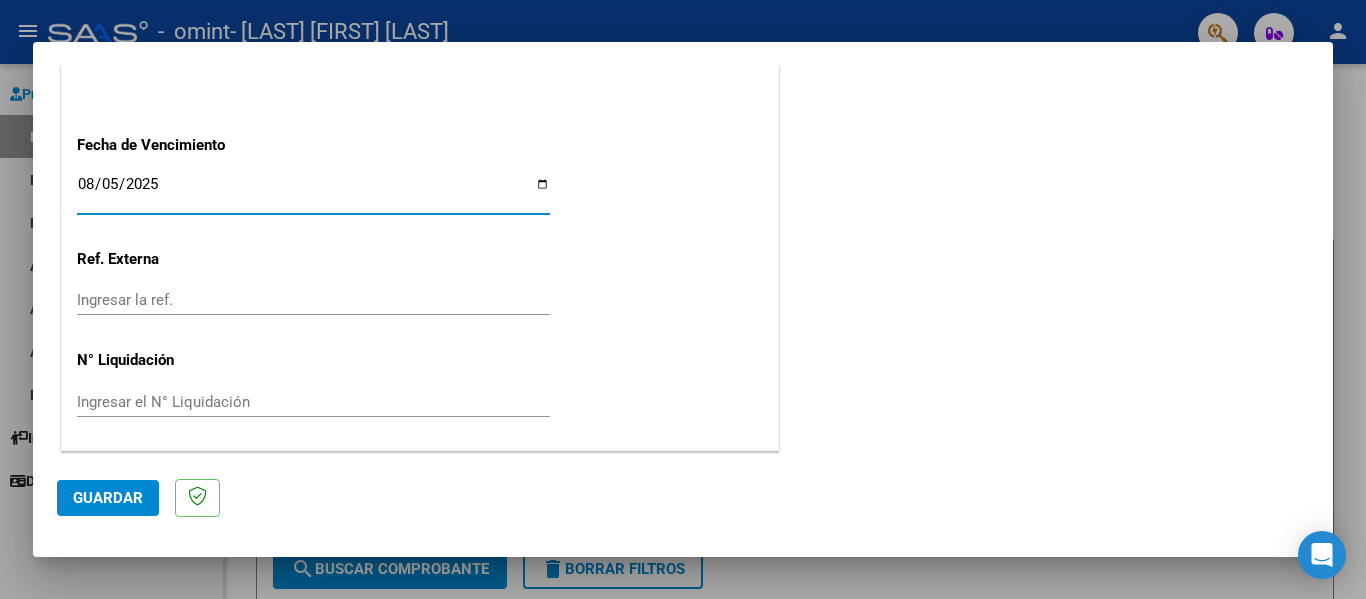 type on "2025-08-05" 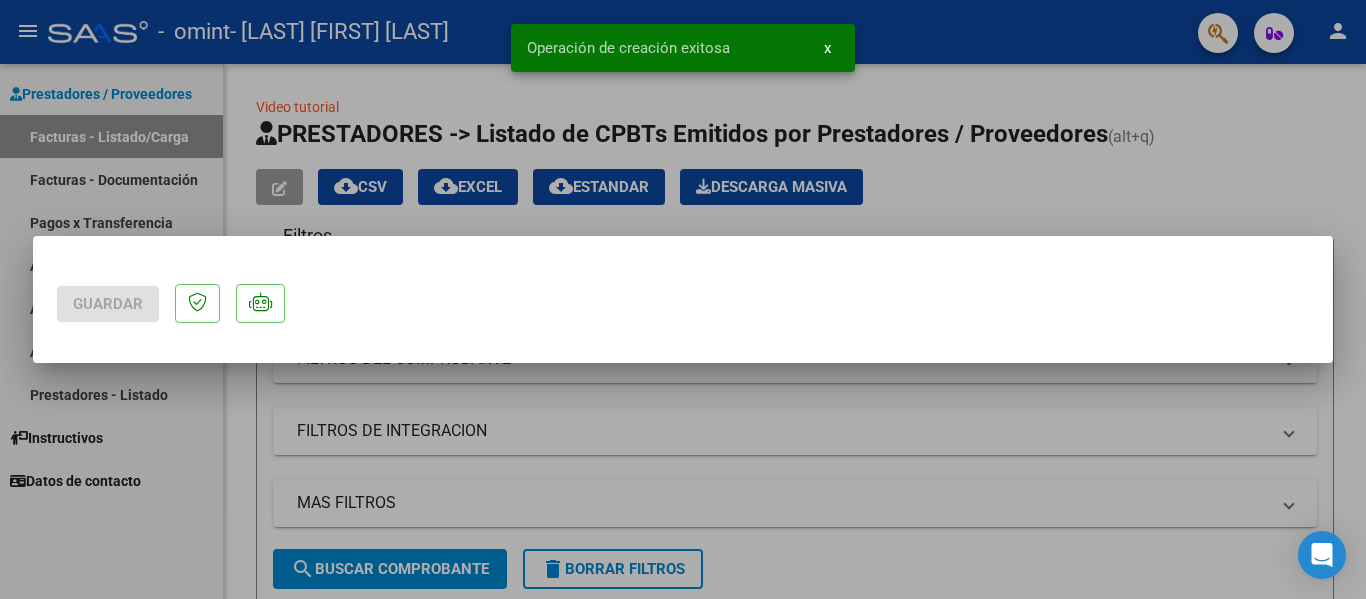scroll, scrollTop: 0, scrollLeft: 0, axis: both 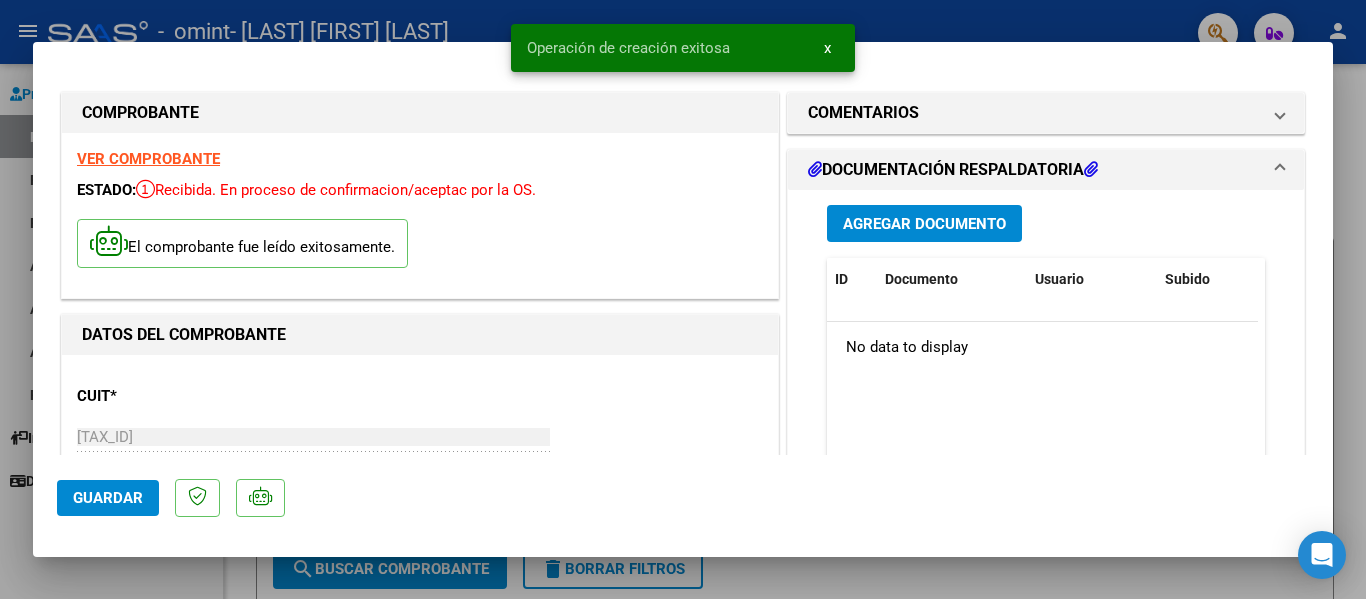 click on "Agregar Documento" at bounding box center (924, 224) 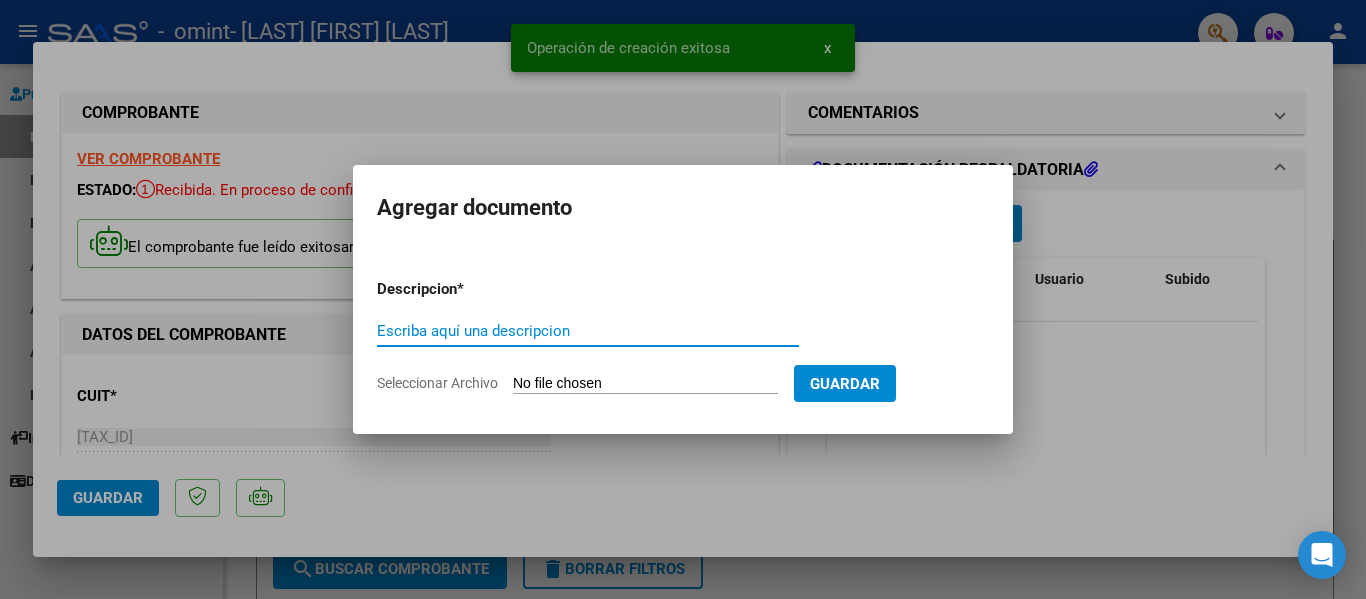click on "Seleccionar Archivo" at bounding box center (645, 384) 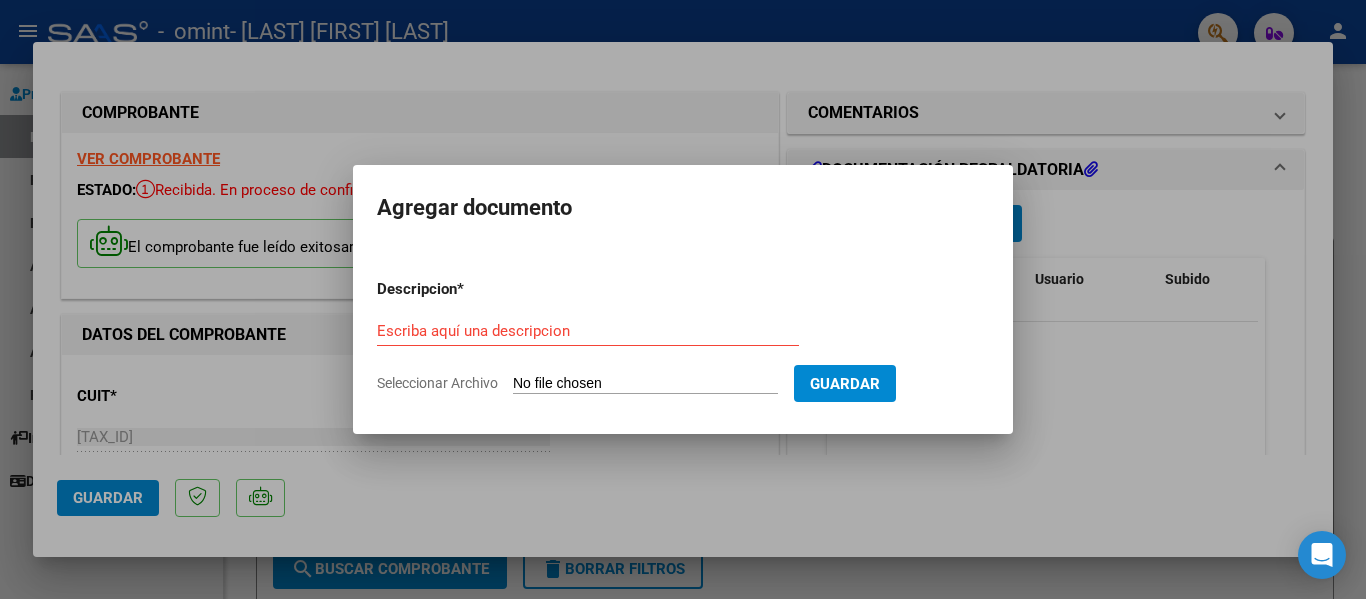 type on "C:\fakepath\Factura JULIO - [FIRST] [LAST] [LAST].pdf" 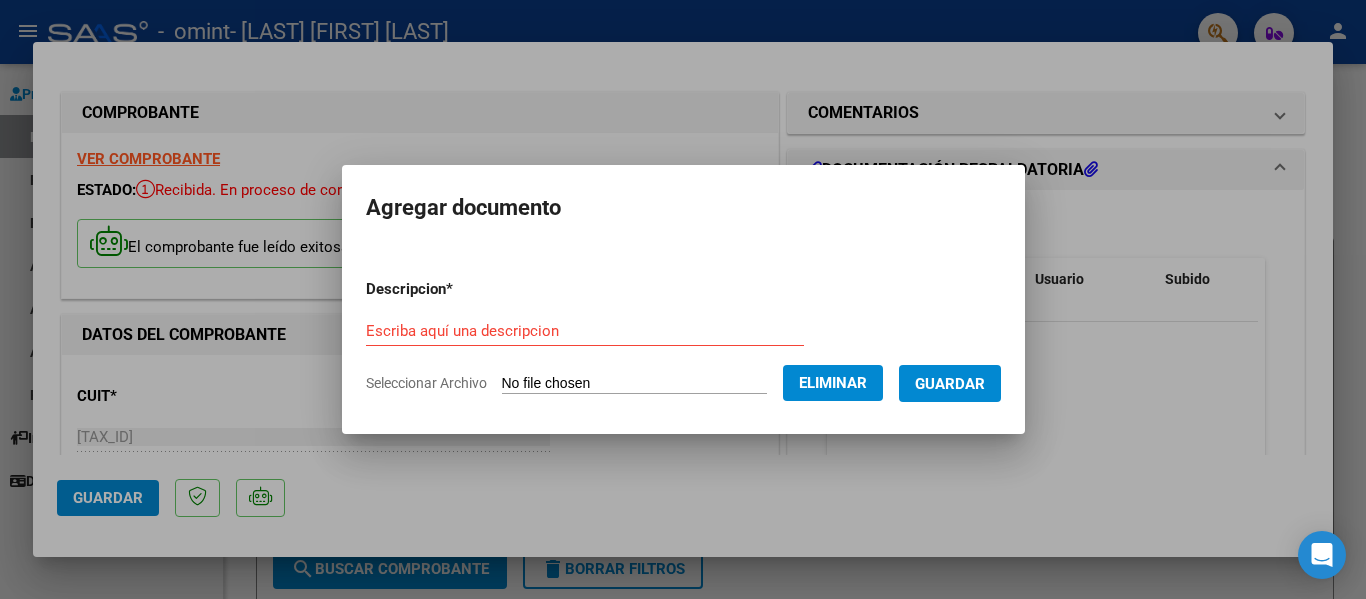 click on "Escriba aquí una descripcion" at bounding box center (585, 331) 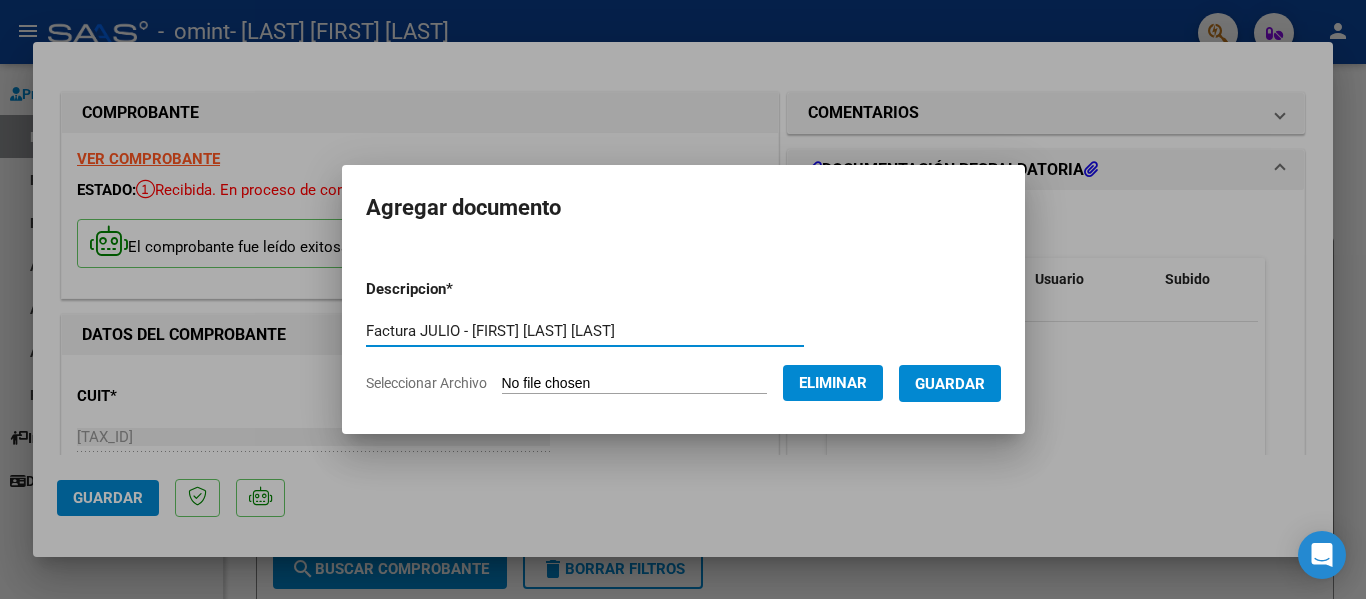 type on "Factura JULIO - [FIRST] [LAST] [LAST]" 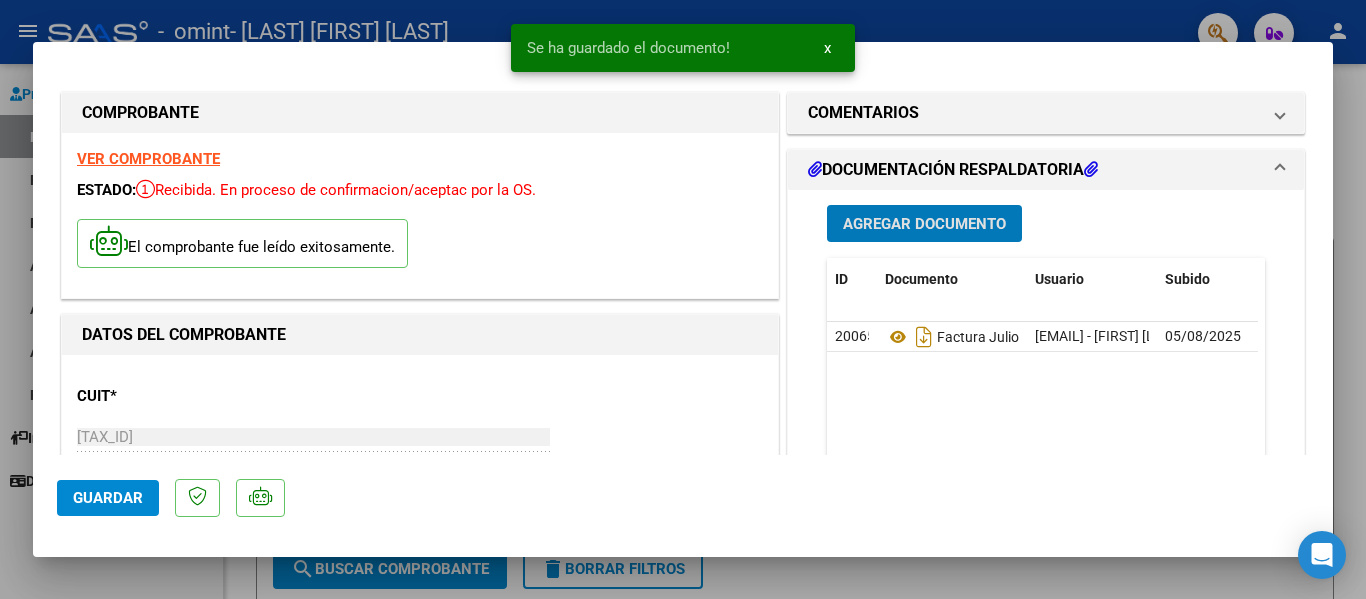 click on "Agregar Documento" at bounding box center (924, 224) 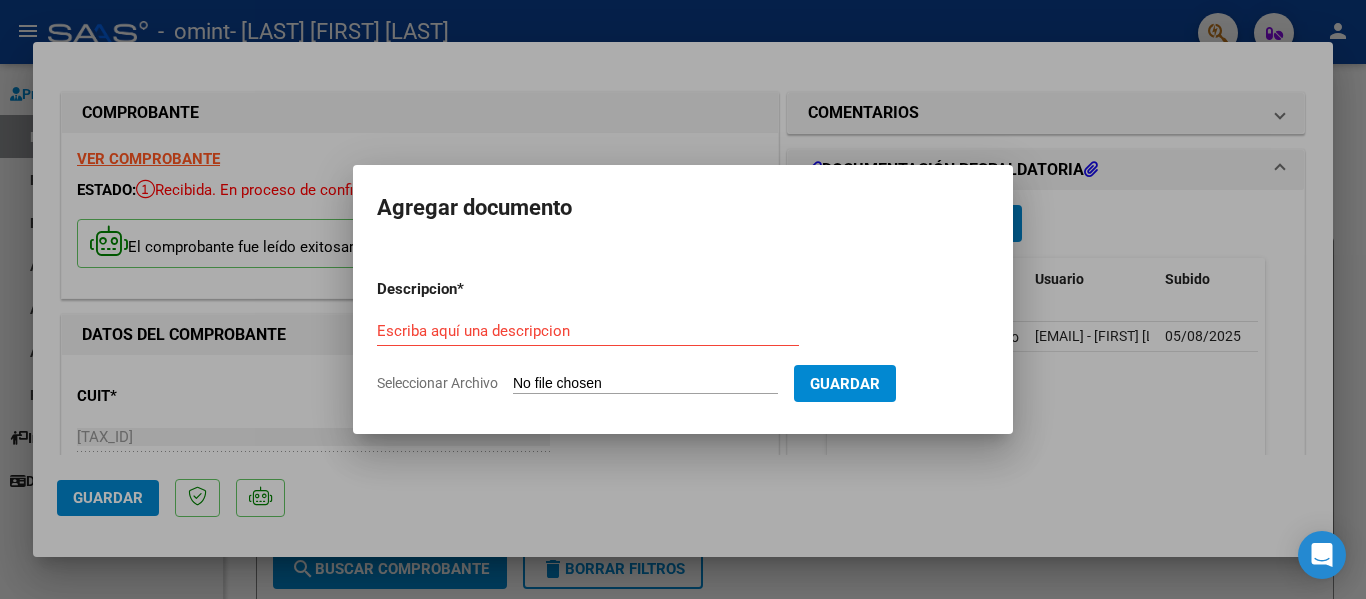 click on "Seleccionar Archivo" at bounding box center (645, 384) 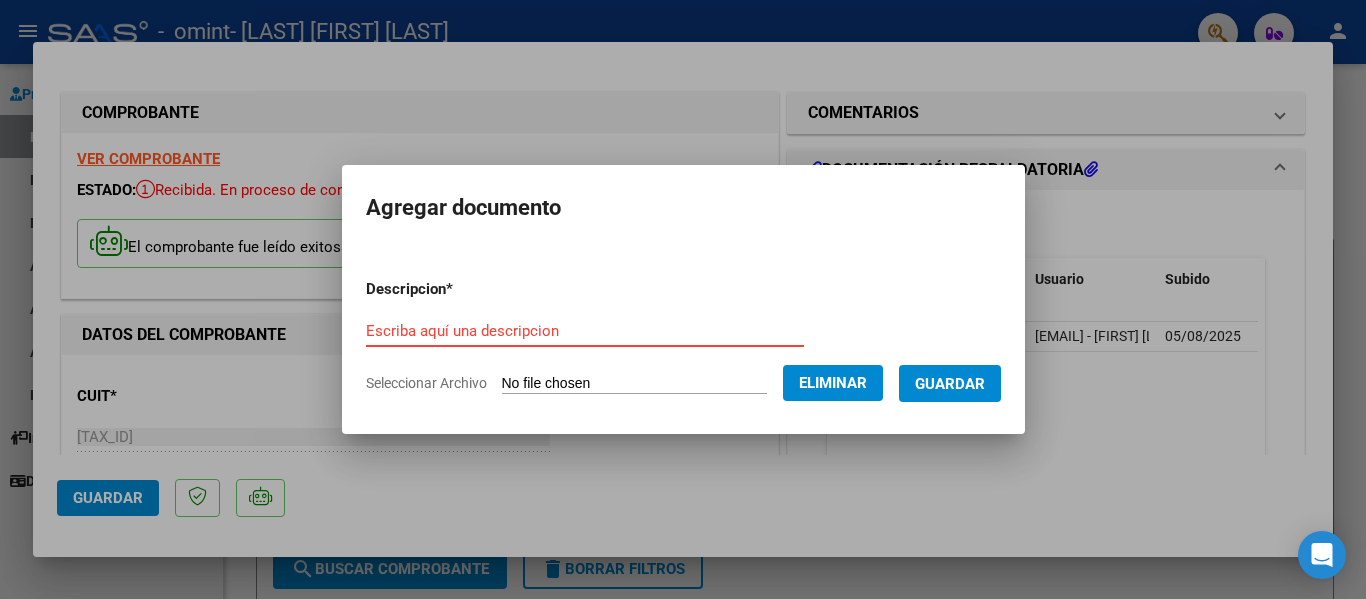 click on "Escriba aquí una descripcion" at bounding box center [585, 331] 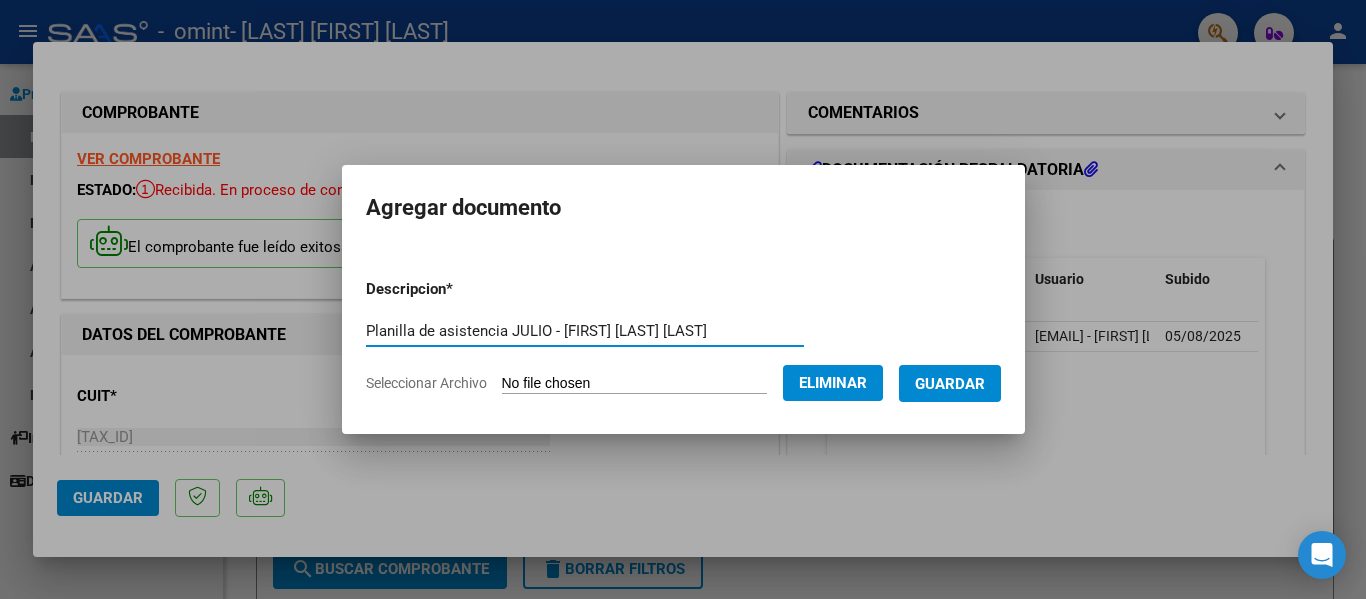 type on "Planilla de asistencia JULIO - [FIRST] [LAST] [LAST]" 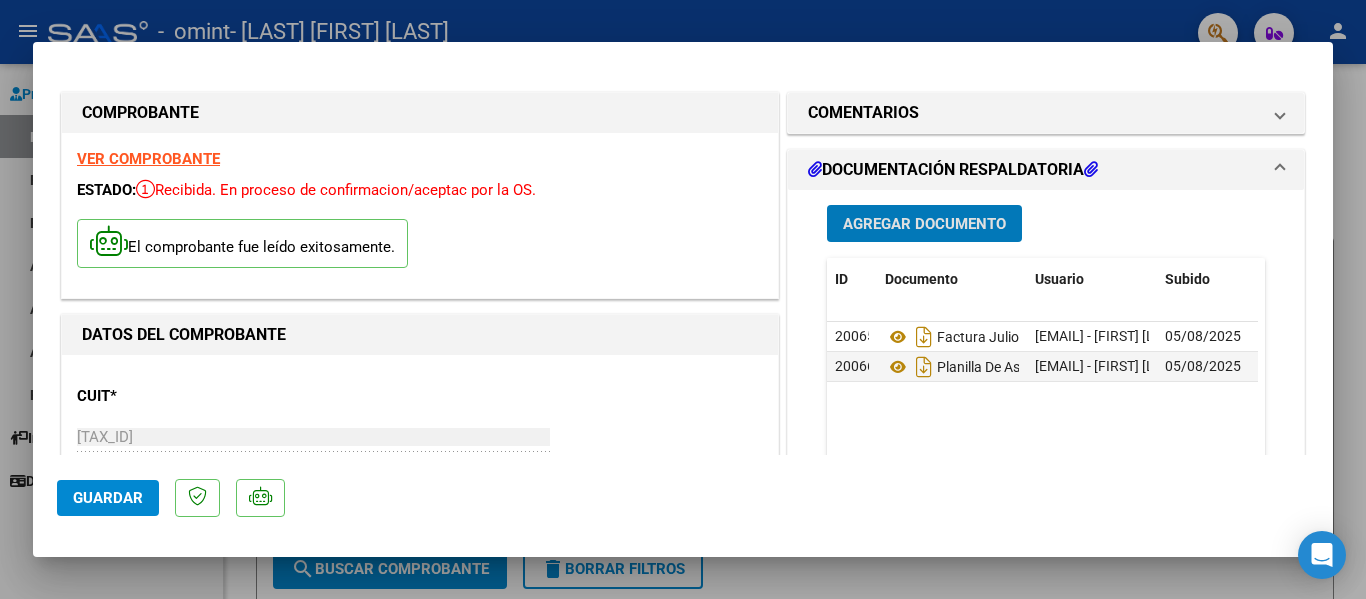 click on "Guardar" 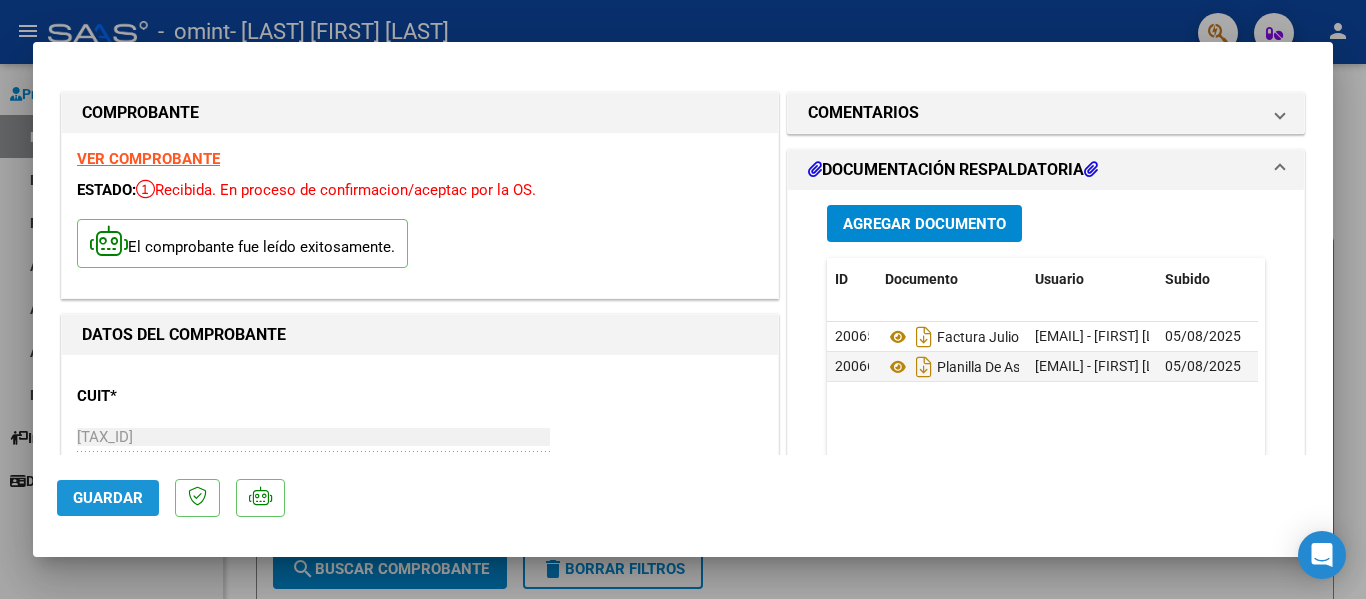 click on "Guardar" 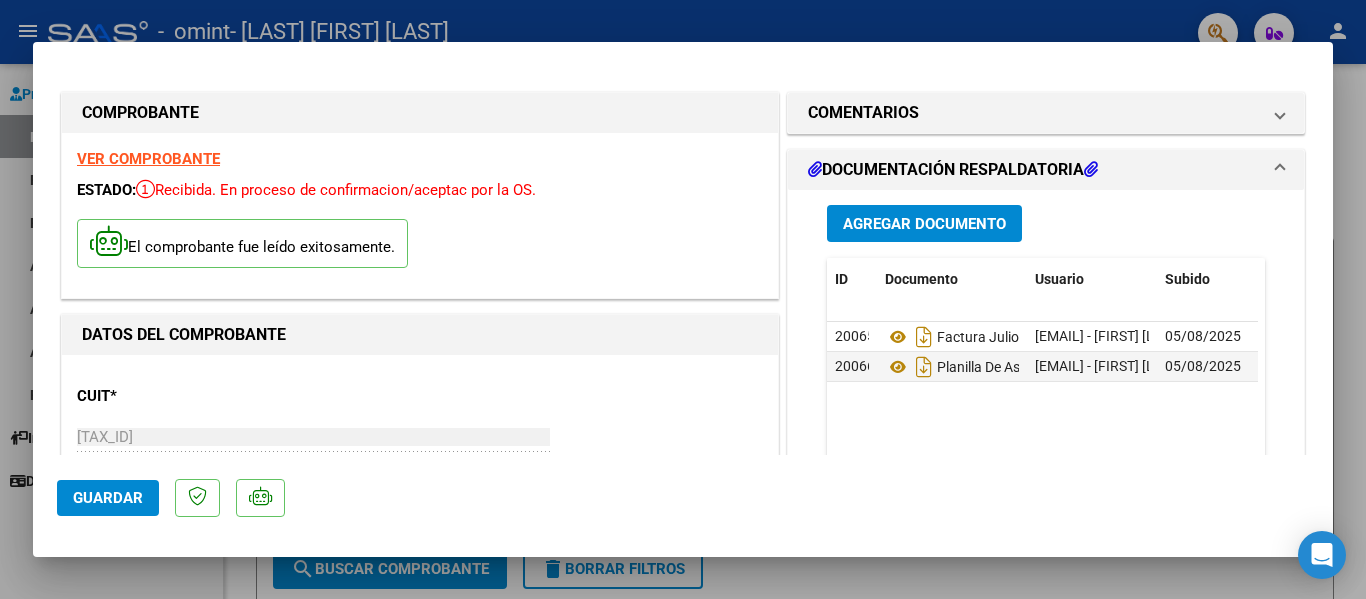 click at bounding box center (683, 299) 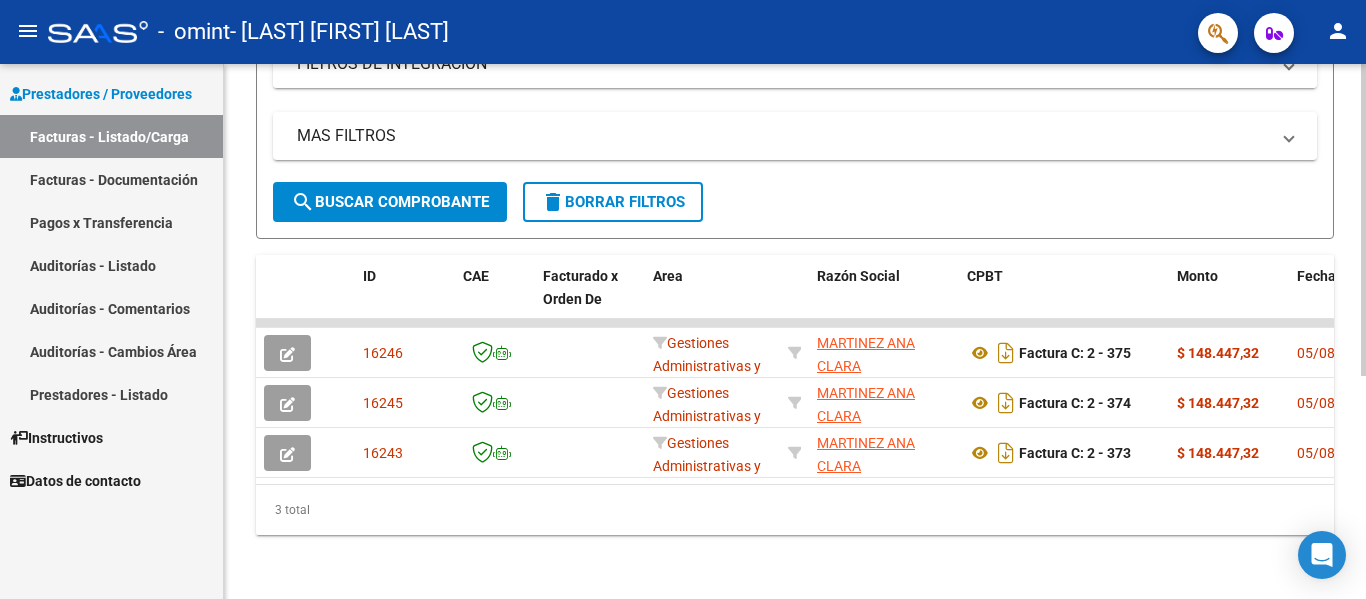 scroll, scrollTop: 383, scrollLeft: 0, axis: vertical 